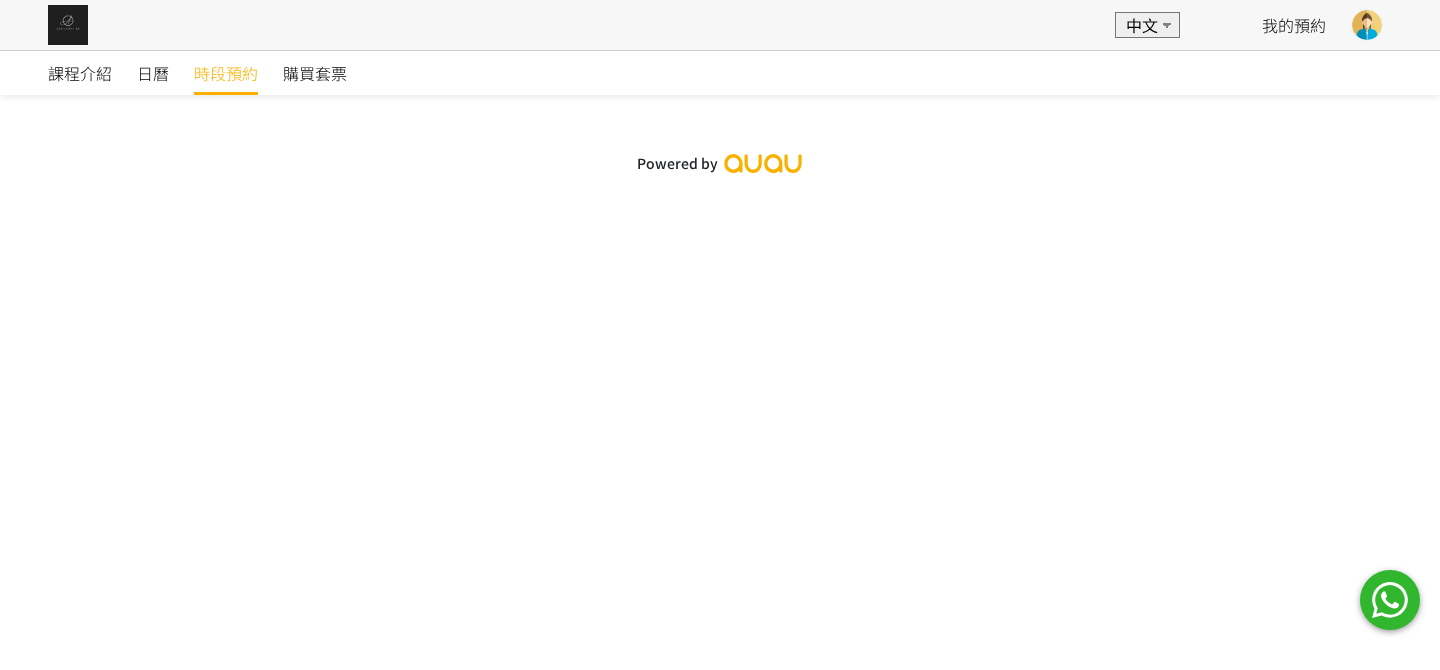 scroll, scrollTop: 0, scrollLeft: 0, axis: both 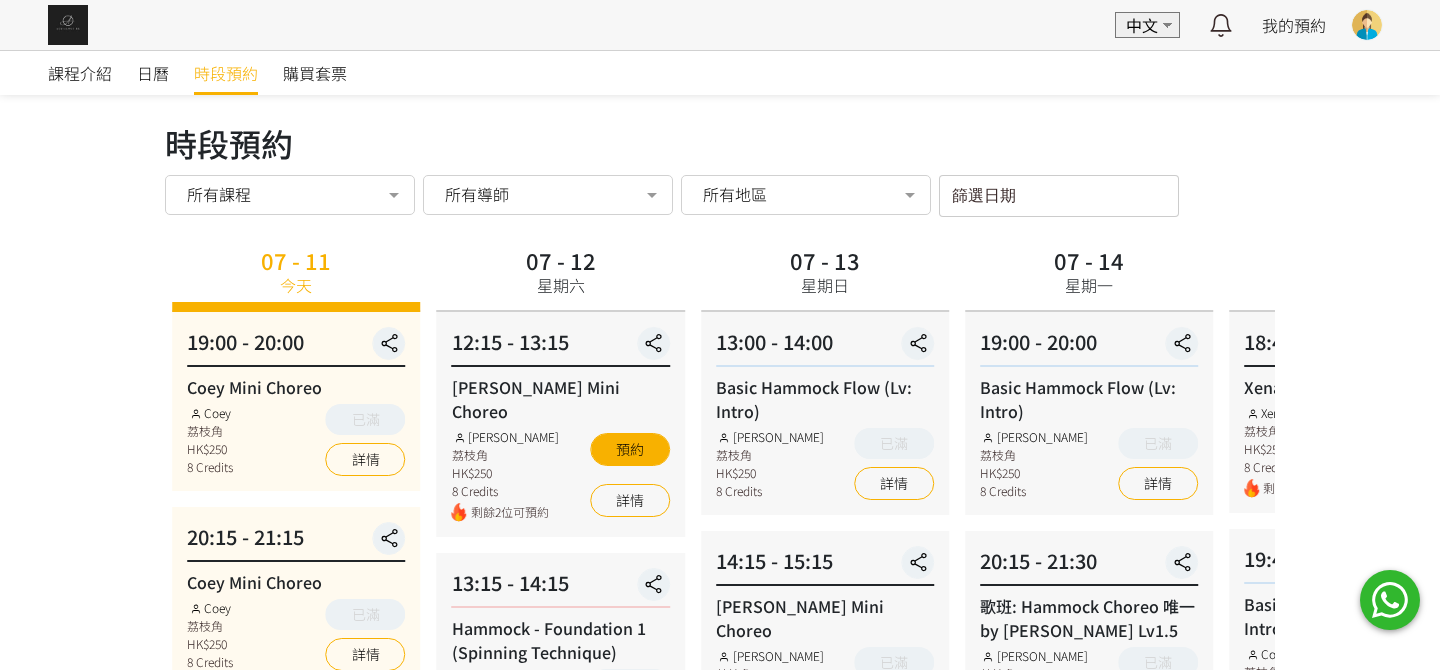 click on "07 -
11
今天
19:00 - 20:00
Coey Mini Choreo
Coey
荔枝角
HK$250
8 Credits
已滿
詳情
20:15 - 21:15
Coey Mini Choreo
Coey
荔枝角
HK$250
8 Credits
已滿
詳情
07 -
12
星期六
12:15 - 13:15
Jessica Mini Choreo
Jessica Ng
荔枝角
HK$250
8 Credits
剩餘2位可預約
預約
詳情
13:15 - 14:15
Hammock - Foundation 1 (Spinning Technique)
Fiona Tang
荔枝角
HK$200" at bounding box center (719, 739) 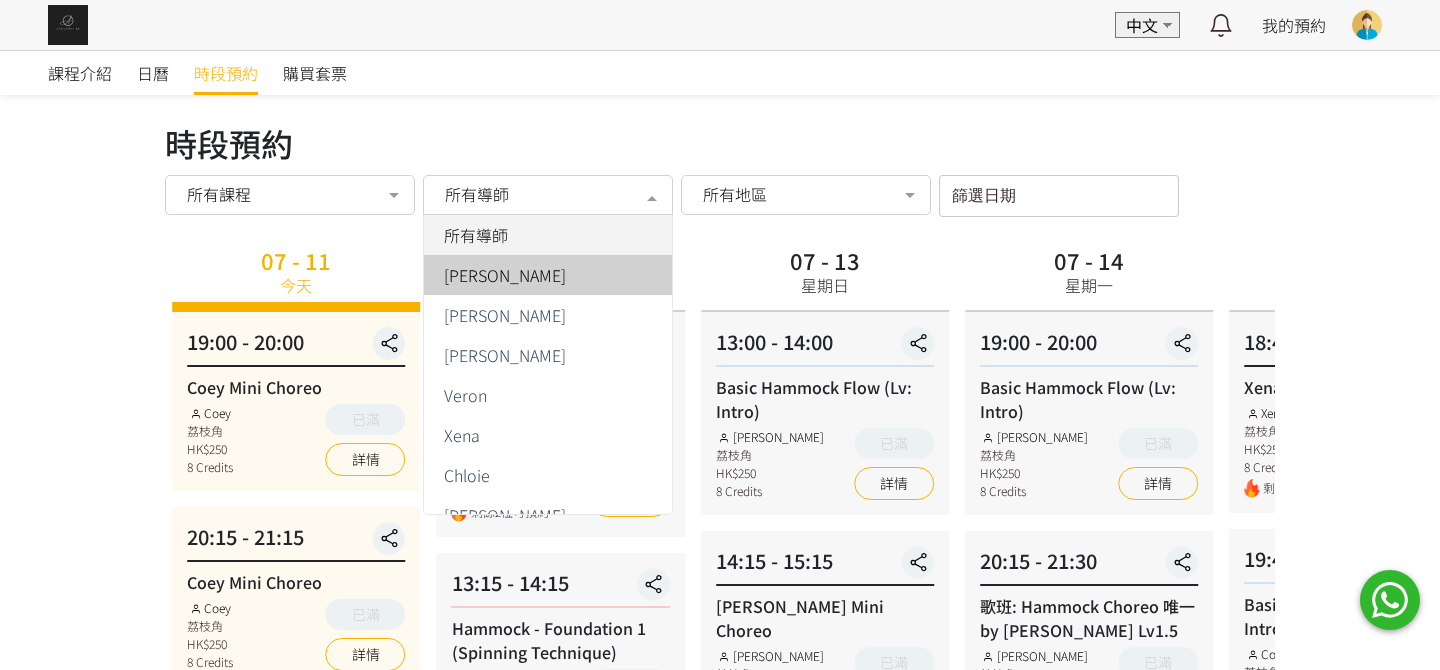 click on "[PERSON_NAME]" at bounding box center [548, 275] 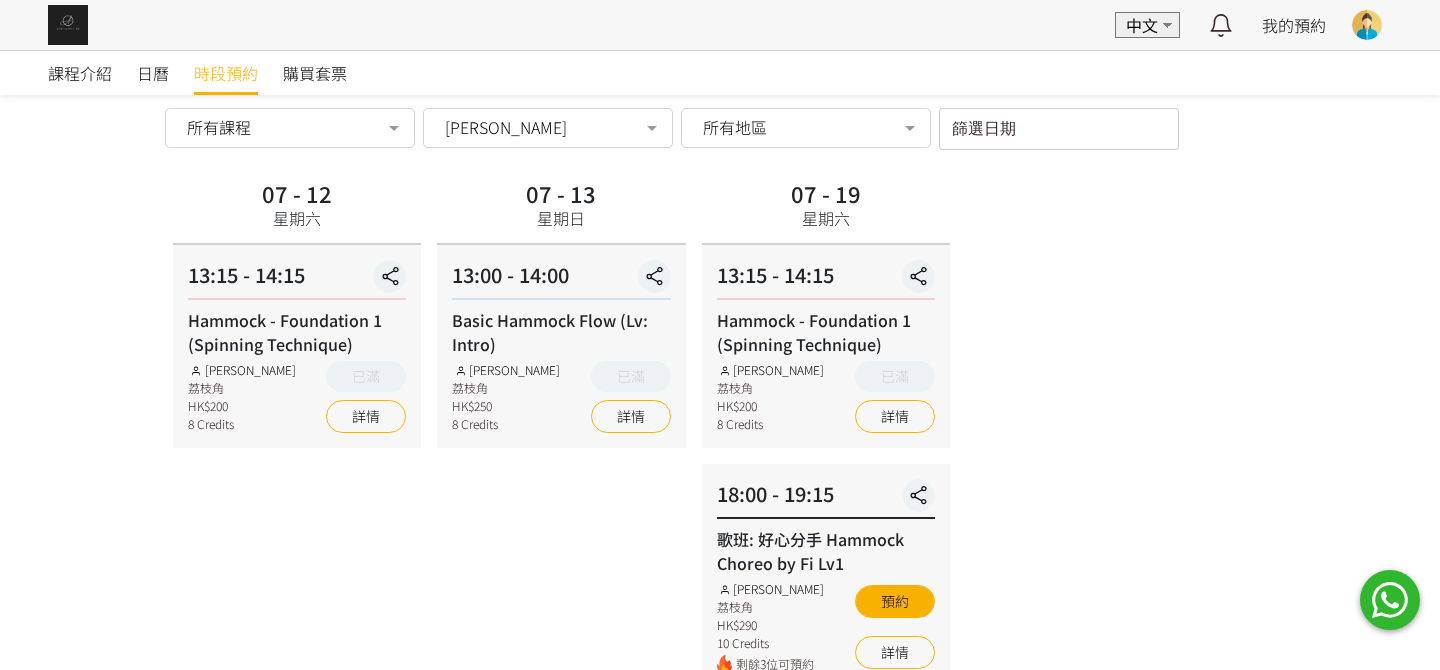scroll, scrollTop: 197, scrollLeft: 0, axis: vertical 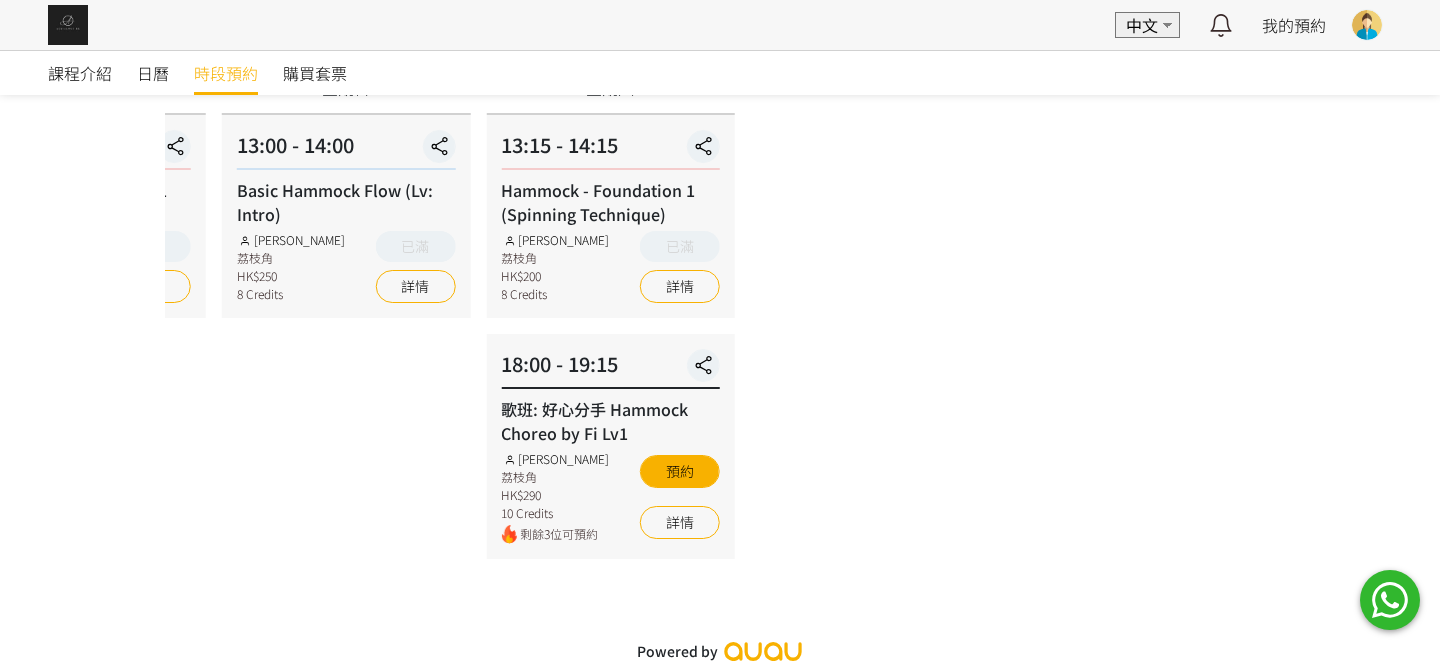 click on "07 -
12
星期六
13:15 - 14:15
Hammock - Foundation 1 (Spinning Technique)
Fiona Tang
荔枝角
HK$200
8 Credits
已滿
詳情
07 -
13
星期日
13:00 - 14:00
Basic Hammock Flow (Lv: Intro)
Fiona Tang
荔枝角
HK$250
8 Credits
已滿
詳情
07 -
19
星期六
13:15 - 14:15
Hammock - Foundation 1 (Spinning Technique)
Fiona Tang
荔枝角
HK$200
8 Credits
已滿
詳情
18:00 - 19:15
HK$290" at bounding box center (505, 301) 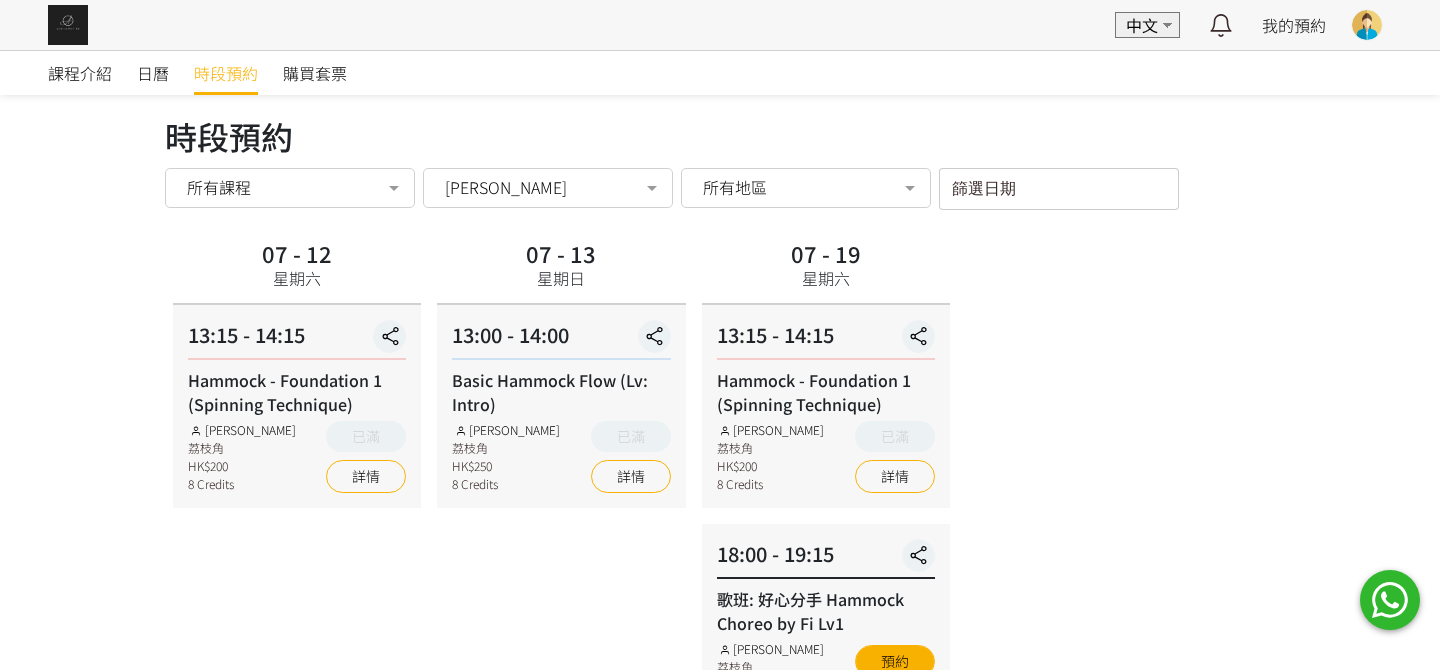 scroll, scrollTop: 0, scrollLeft: 0, axis: both 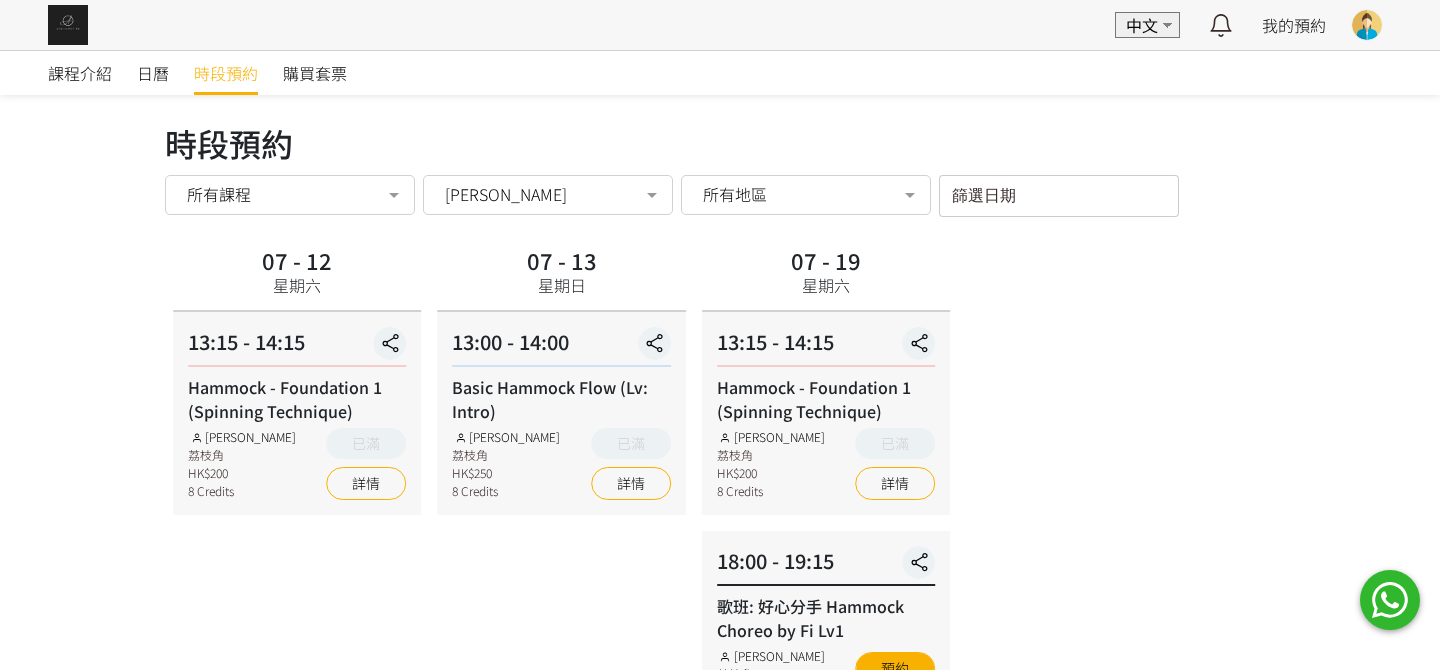 click on "07 -
12
星期六
13:15 - 14:15
Hammock - Foundation 1 (Spinning Technique)
Fiona Tang
荔枝角
HK$200
8 Credits
已滿
詳情
07 -
13
星期日
13:00 - 14:00
Basic Hammock Flow (Lv: Intro)
Fiona Tang
荔枝角
HK$250
8 Credits
已滿
詳情
07 -
19
星期六
13:15 - 14:15
Hammock - Foundation 1 (Spinning Technique)
Fiona Tang
荔枝角
HK$200
8 Credits
已滿
詳情
18:00 - 19:15
HK$290" at bounding box center (720, 498) 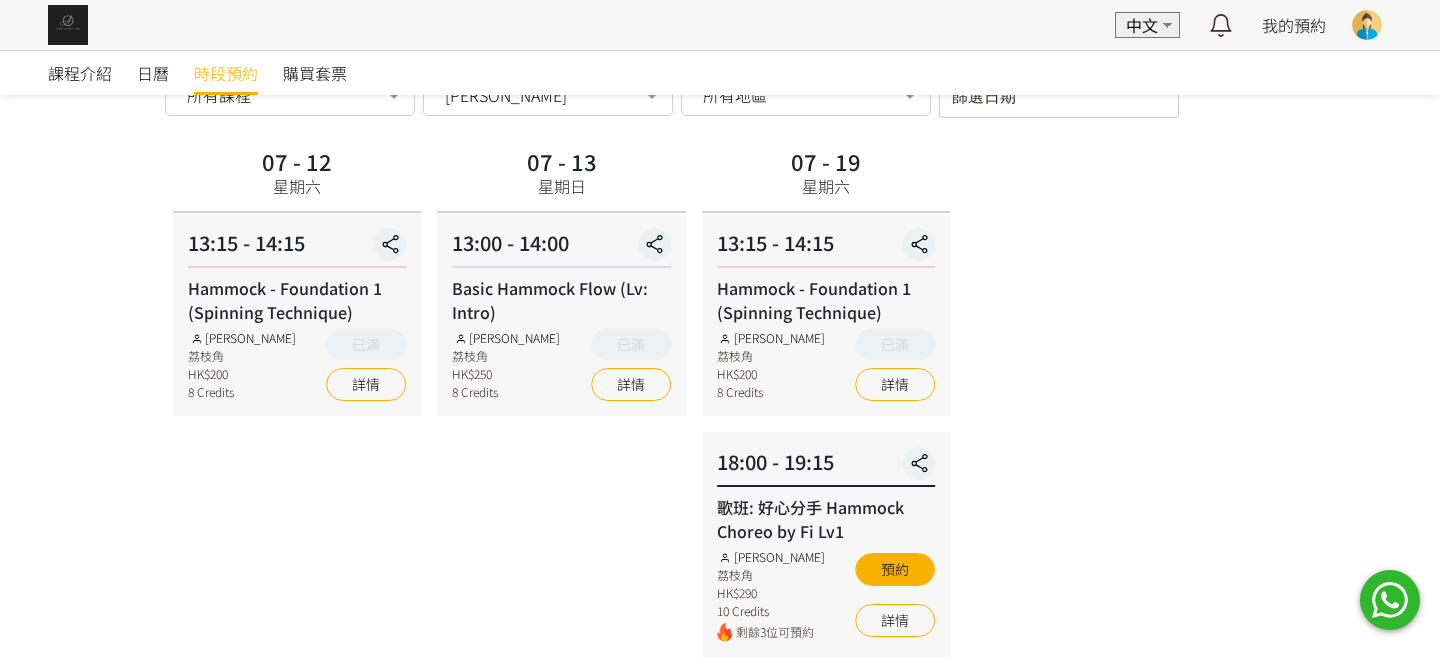 scroll, scrollTop: 0, scrollLeft: 0, axis: both 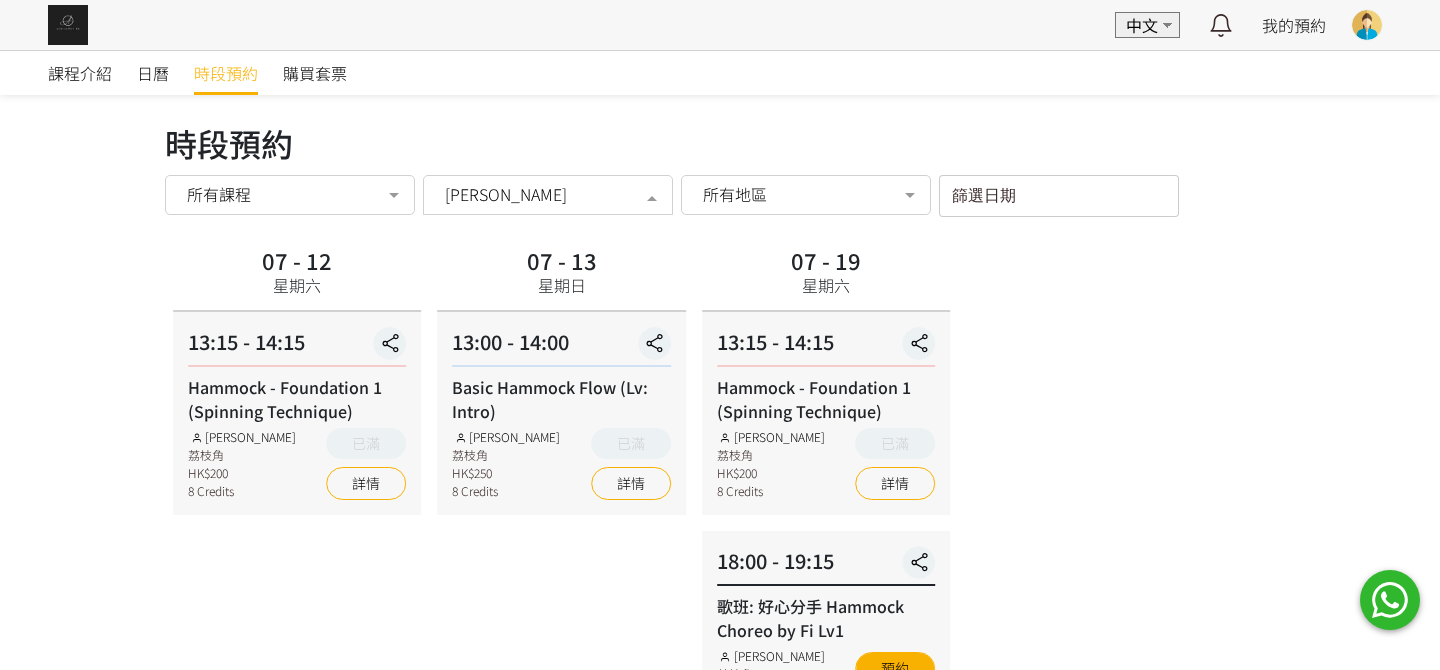 drag, startPoint x: 599, startPoint y: 192, endPoint x: 594, endPoint y: 209, distance: 17.720045 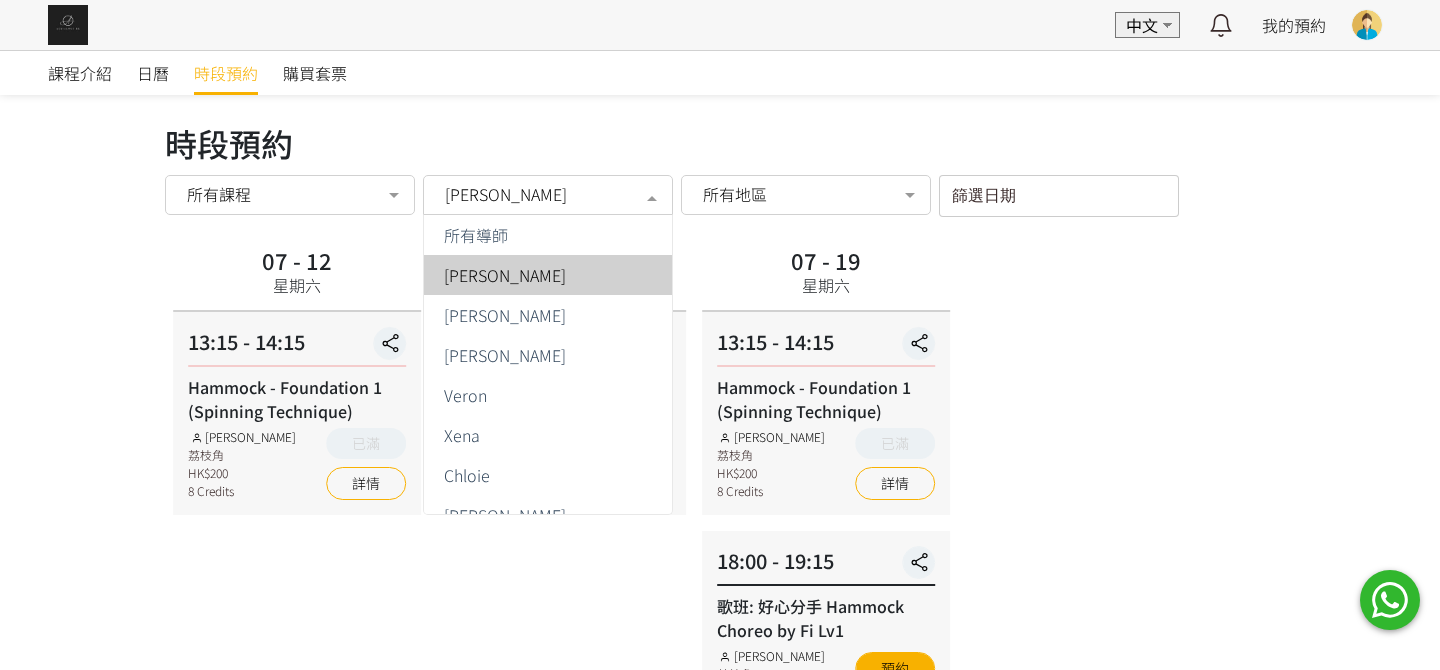 click on "Rachel Ng" at bounding box center (548, 315) 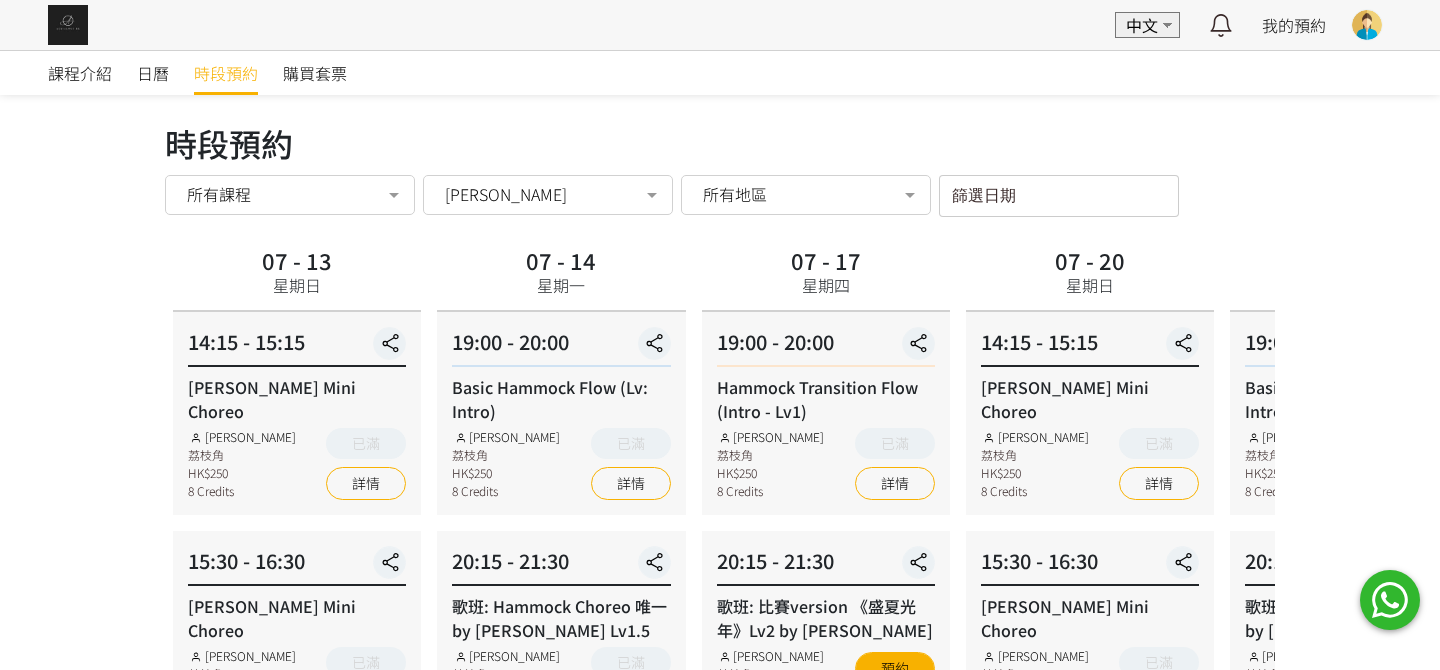 scroll, scrollTop: 197, scrollLeft: 0, axis: vertical 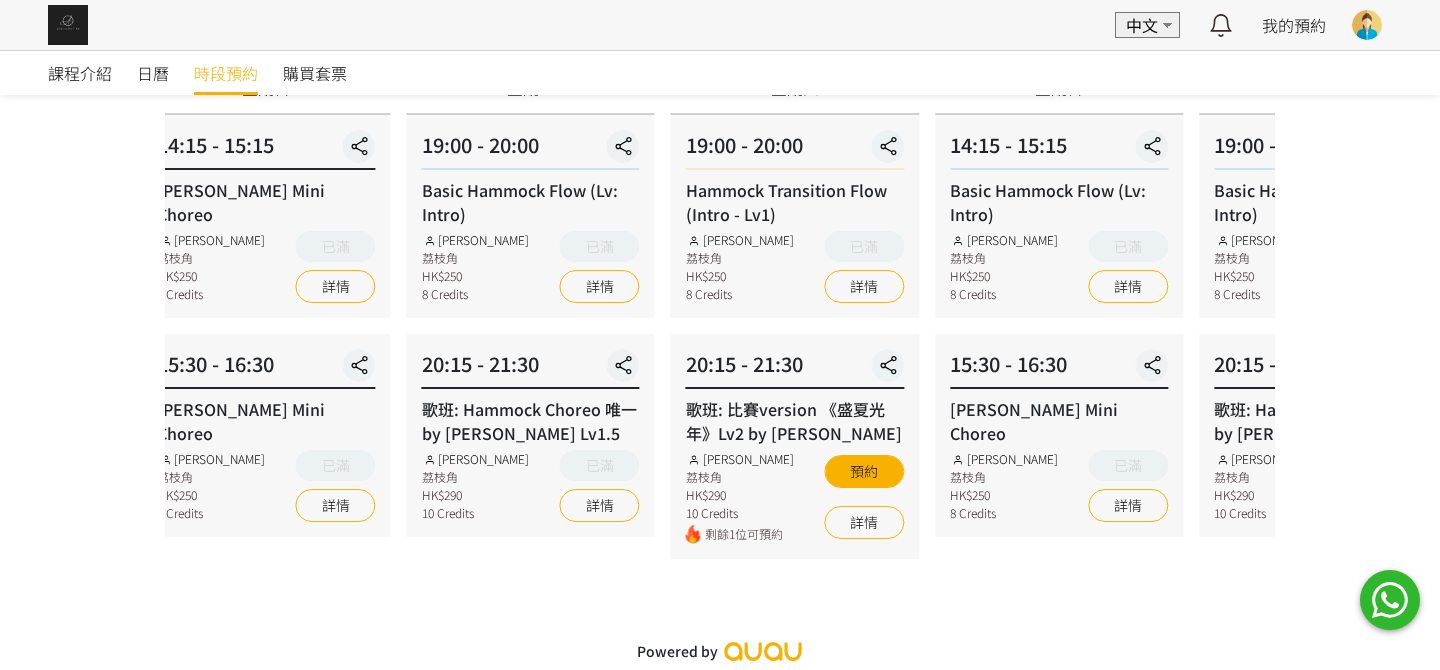 click on "Rachel Mini Choreo" at bounding box center (266, 421) 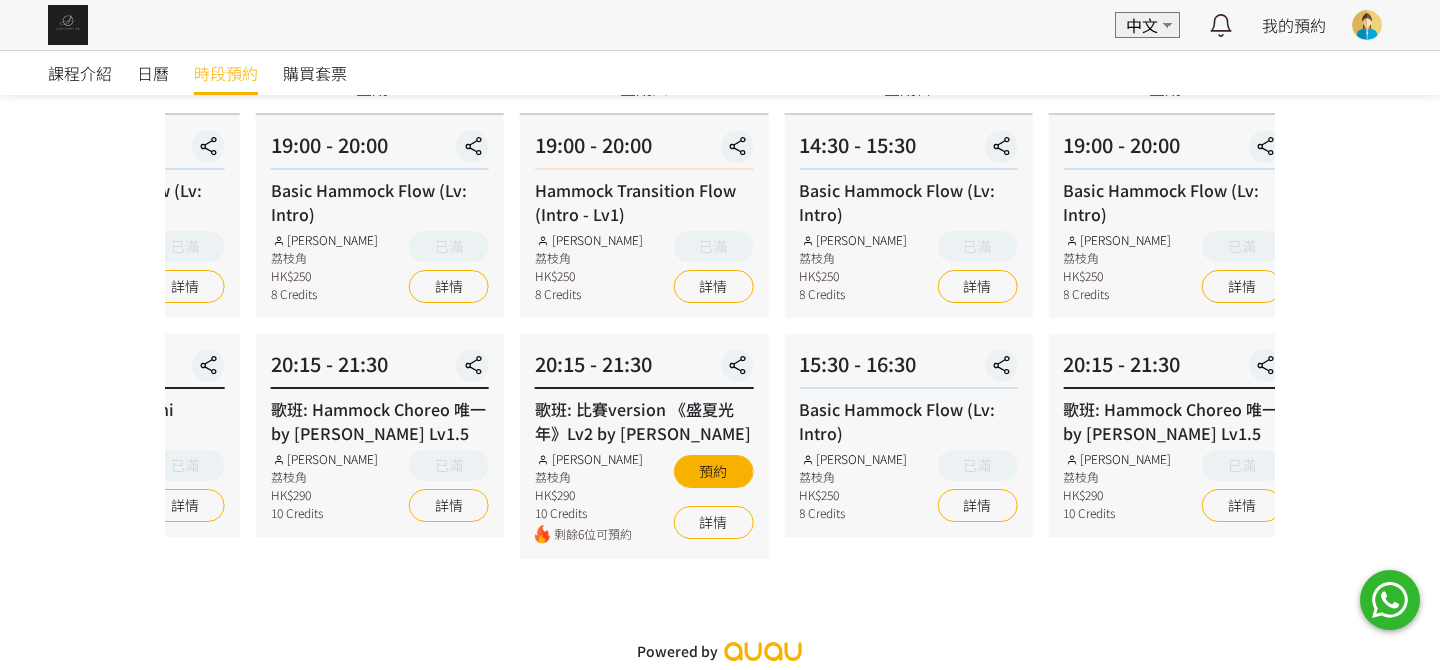 click on "課程介紹   日曆   時段預約   購買套票
時段預約
時段預約
所有課程         所有課程   Coey Mini Choreo   Jessica Mini Choreo   Hammock - Foundation 1 (Spinning Technique)   Basic Hammock Flow (Lv: Intro)   Rachel Mini Choreo   歌班: Hammock Choreo 唯一 by Rachel Lv1.5   Silks Choreo by Joyce   Xena Mini Choreo   歌班: 因為愛情 — 陳奕迅&王菲 Hammock Choreo by Veron Lv1   Hammock Transition Flow (Intro - Lv1)   歌班: 比賽version 《盛夏光年》Lv2 by Rachel   歌班: 好心分手 Hammock Choreo by Fi Lv1   Flying Pole Workshop   Veron Mini Choreo Lv1   歌班: 麥浚龍《劊子手最後一夜》by Rachel & Veron   歌班：我們都是第一次做人 — Firdhaus Hammock Choreo by Veron Lv1     No elements found. Consider changing the search query.   List is empty.                Rachel Ng          所有導師   Fiona Tang    Rachel Ng    Tracy    Veron    Xena    Chloie    Jessica Ng    Mavis    Joyce" at bounding box center (720, 262) 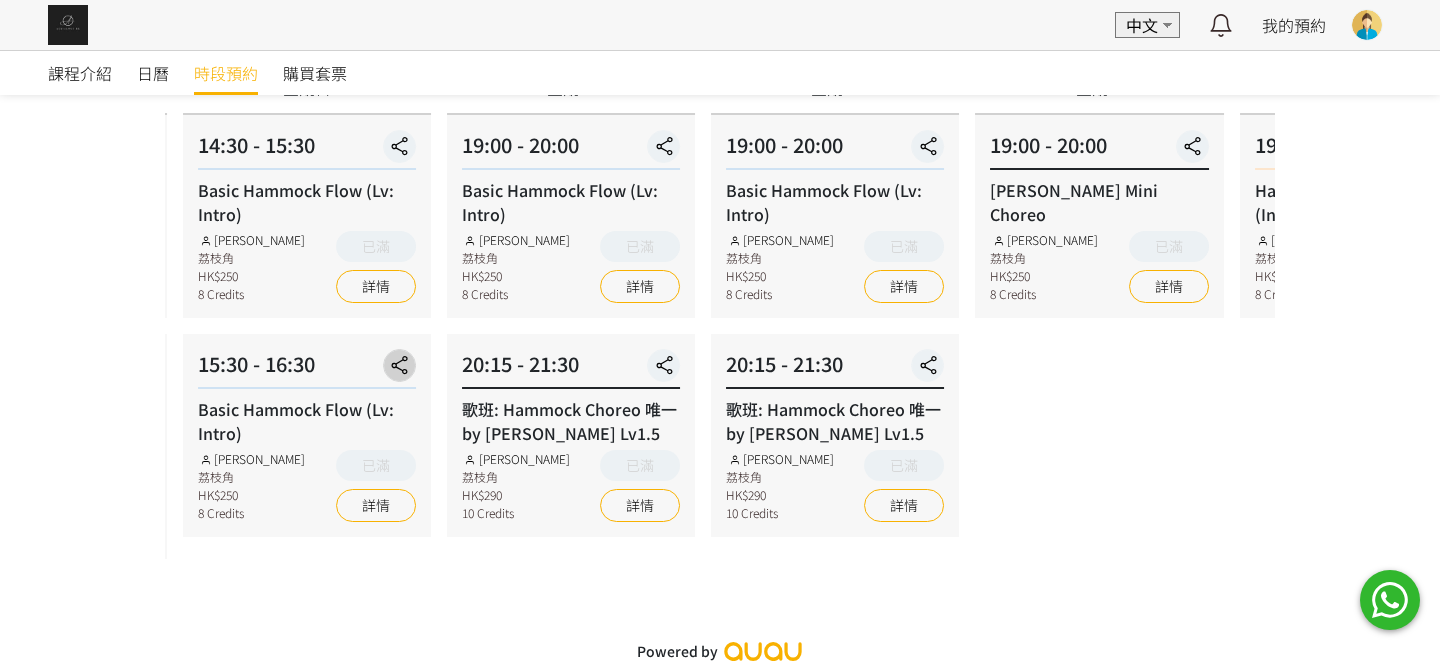 click on "15:30 - 16:30
Basic Hammock Flow (Lv: Intro)
Rachel Ng
荔枝角
HK$250
8 Credits
已滿
詳情" at bounding box center (307, 435) 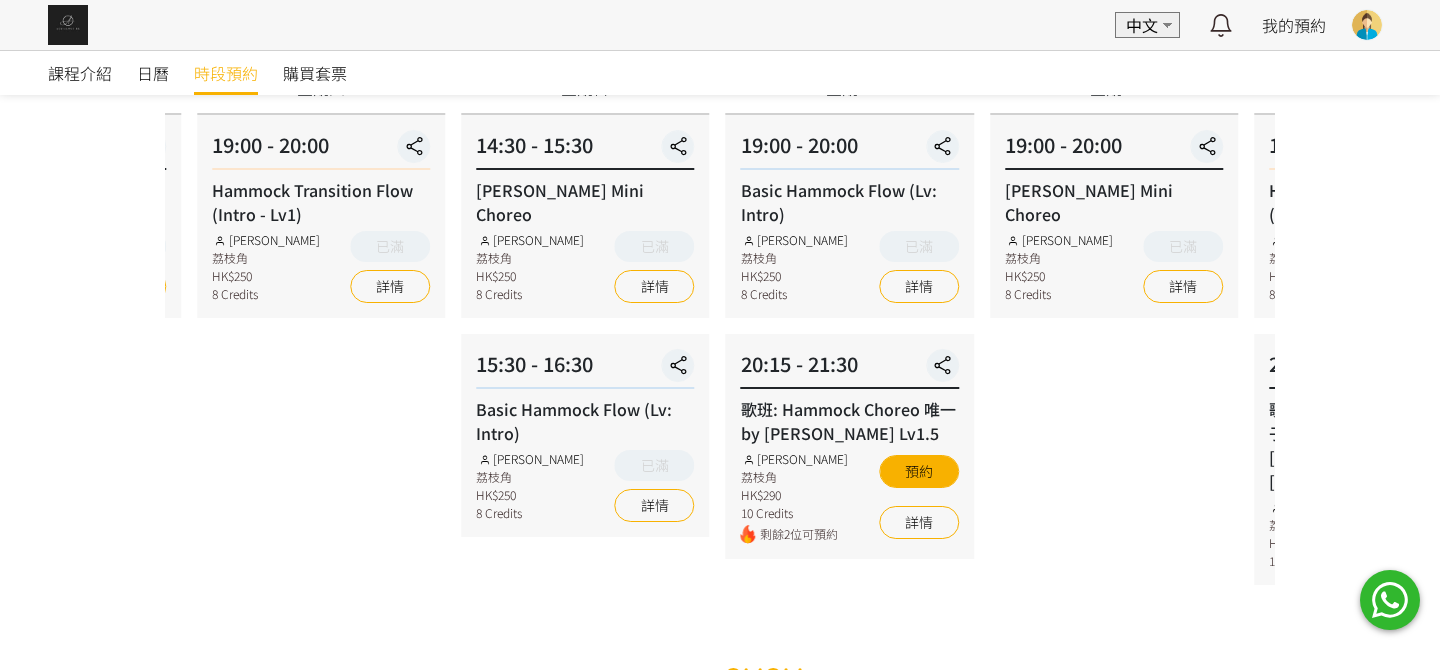 click on "EN 中文       最新通知     Aerialogy HK   已確認你的預約 2025/09/08 星期一 20:15 空中藝術 | 歌班: 麥浚龍《劊子手最後一夜》by Rachel & Veron，請如期準時   10日前   詳情   Aerialogy HK   已確認你的預約 2025/09/01 星期一 20:15 空中藝術 | 歌班: 麥浚龍《劊子手最後一夜》by Rachel & Veron，請如期準時   10日前   詳情   Aerialogy HK   你的預約等待付款 2025/09/08 星期一 20:15 空中藝術 | 歌班: 麥浚龍《劊子手最後一夜》by Rachel & Veron   10日前   詳情   Aerialogy HK   你的預約等待付款 2025/09/01 星期一 20:15 空中藝術 | 歌班: 麥浚龍《劊子手最後一夜》by Rachel & Veron   10日前   詳情   Aerialogy HK   已確認你的預約 2025/08/25 星期一 20:15 空中藝術 | 歌班: 麥浚龍《劊子手最後一夜》by Rachel & Veron，請如期準時   10日前   詳情   Aerialogy HK     10日前   詳情       10日前   詳情   Aerialogy HK     37日前   詳情" at bounding box center [720, 250] 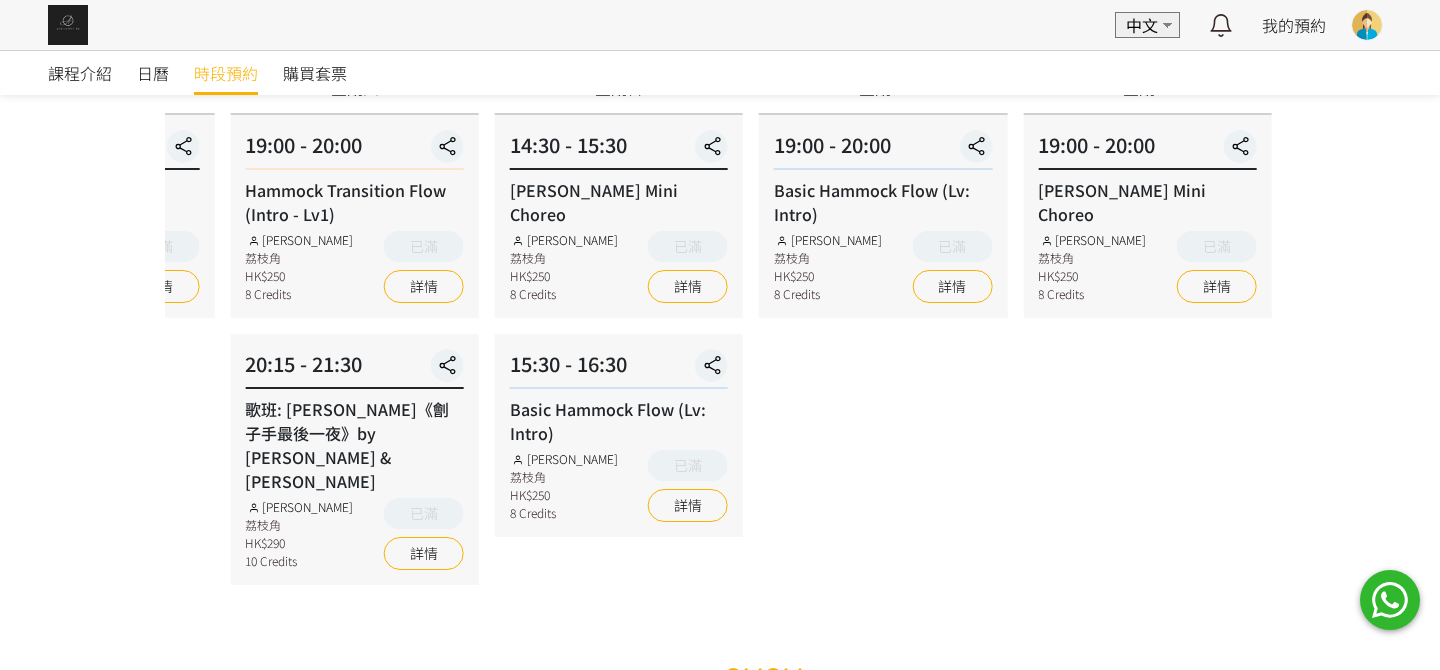 click on "EN 中文       最新通知     Aerialogy HK   已確認你的預約 2025/09/08 星期一 20:15 空中藝術 | 歌班: 麥浚龍《劊子手最後一夜》by Rachel & Veron，請如期準時   10日前   詳情   Aerialogy HK   已確認你的預約 2025/09/01 星期一 20:15 空中藝術 | 歌班: 麥浚龍《劊子手最後一夜》by Rachel & Veron，請如期準時   10日前   詳情   Aerialogy HK   你的預約等待付款 2025/09/08 星期一 20:15 空中藝術 | 歌班: 麥浚龍《劊子手最後一夜》by Rachel & Veron   10日前   詳情   Aerialogy HK   你的預約等待付款 2025/09/01 星期一 20:15 空中藝術 | 歌班: 麥浚龍《劊子手最後一夜》by Rachel & Veron   10日前   詳情   Aerialogy HK   已確認你的預約 2025/08/25 星期一 20:15 空中藝術 | 歌班: 麥浚龍《劊子手最後一夜》by Rachel & Veron，請如期準時   10日前   詳情   Aerialogy HK     10日前   詳情       10日前   詳情   Aerialogy HK     37日前   詳情" at bounding box center [720, 250] 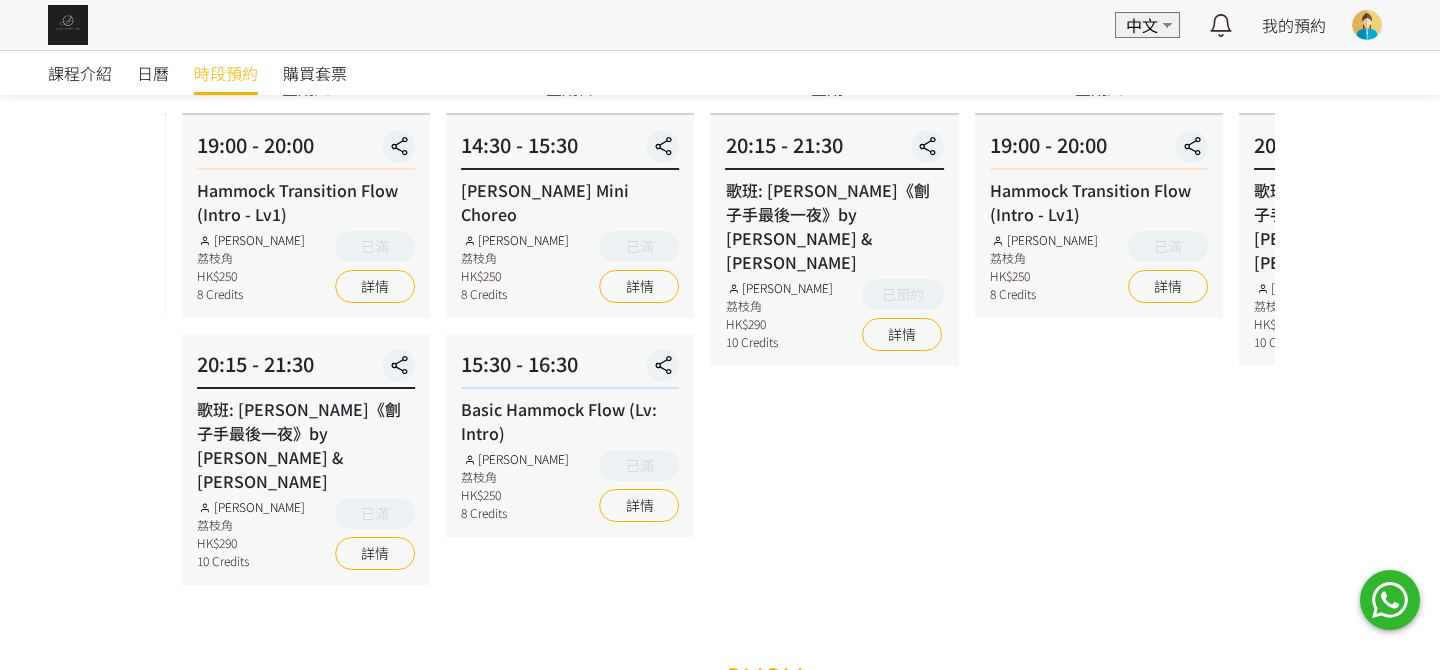 click on "EN 中文       最新通知     Aerialogy HK   已確認你的預約 2025/09/08 星期一 20:15 空中藝術 | 歌班: 麥浚龍《劊子手最後一夜》by Rachel & Veron，請如期準時   10日前   詳情   Aerialogy HK   已確認你的預約 2025/09/01 星期一 20:15 空中藝術 | 歌班: 麥浚龍《劊子手最後一夜》by Rachel & Veron，請如期準時   10日前   詳情   Aerialogy HK   你的預約等待付款 2025/09/08 星期一 20:15 空中藝術 | 歌班: 麥浚龍《劊子手最後一夜》by Rachel & Veron   10日前   詳情   Aerialogy HK   你的預約等待付款 2025/09/01 星期一 20:15 空中藝術 | 歌班: 麥浚龍《劊子手最後一夜》by Rachel & Veron   10日前   詳情   Aerialogy HK   已確認你的預約 2025/08/25 星期一 20:15 空中藝術 | 歌班: 麥浚龍《劊子手最後一夜》by Rachel & Veron，請如期準時   10日前   詳情   Aerialogy HK     10日前   詳情       10日前   詳情   Aerialogy HK     37日前   詳情" at bounding box center (720, 250) 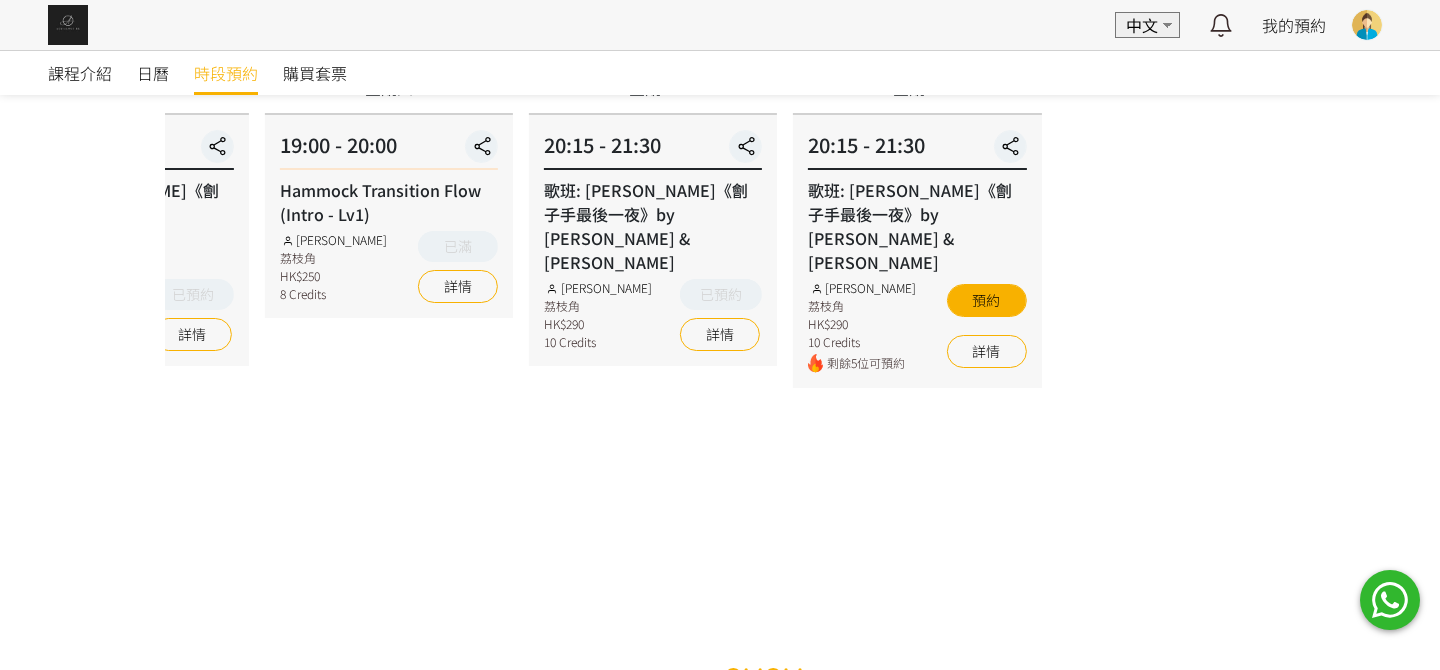 click on "EN 中文       最新通知     Aerialogy HK   已確認你的預約 2025/09/08 星期一 20:15 空中藝術 | 歌班: 麥浚龍《劊子手最後一夜》by Rachel & Veron，請如期準時   10日前   詳情   Aerialogy HK   已確認你的預約 2025/09/01 星期一 20:15 空中藝術 | 歌班: 麥浚龍《劊子手最後一夜》by Rachel & Veron，請如期準時   10日前   詳情   Aerialogy HK   你的預約等待付款 2025/09/08 星期一 20:15 空中藝術 | 歌班: 麥浚龍《劊子手最後一夜》by Rachel & Veron   10日前   詳情   Aerialogy HK   你的預約等待付款 2025/09/01 星期一 20:15 空中藝術 | 歌班: 麥浚龍《劊子手最後一夜》by Rachel & Veron   10日前   詳情   Aerialogy HK   已確認你的預約 2025/08/25 星期一 20:15 空中藝術 | 歌班: 麥浚龍《劊子手最後一夜》by Rachel & Veron，請如期準時   10日前   詳情   Aerialogy HK     10日前   詳情       10日前   詳情   Aerialogy HK     37日前   詳情" at bounding box center (720, 250) 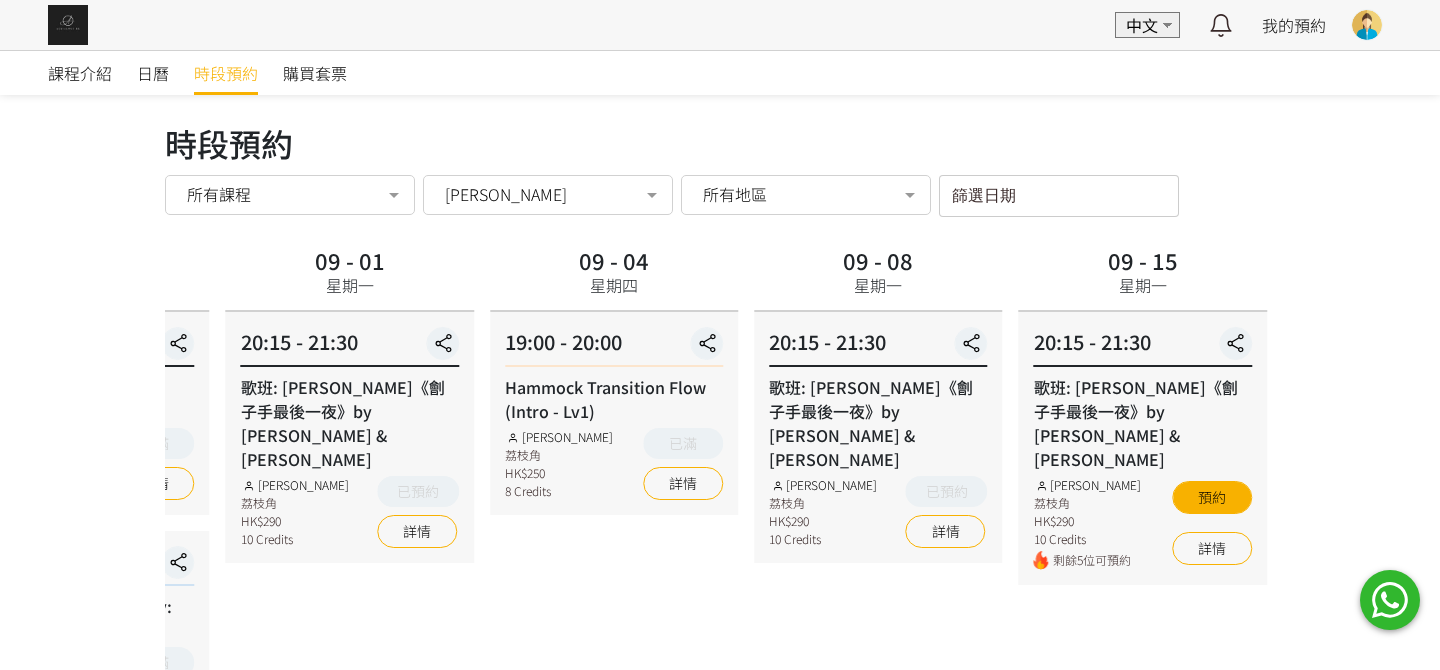 scroll, scrollTop: 0, scrollLeft: 0, axis: both 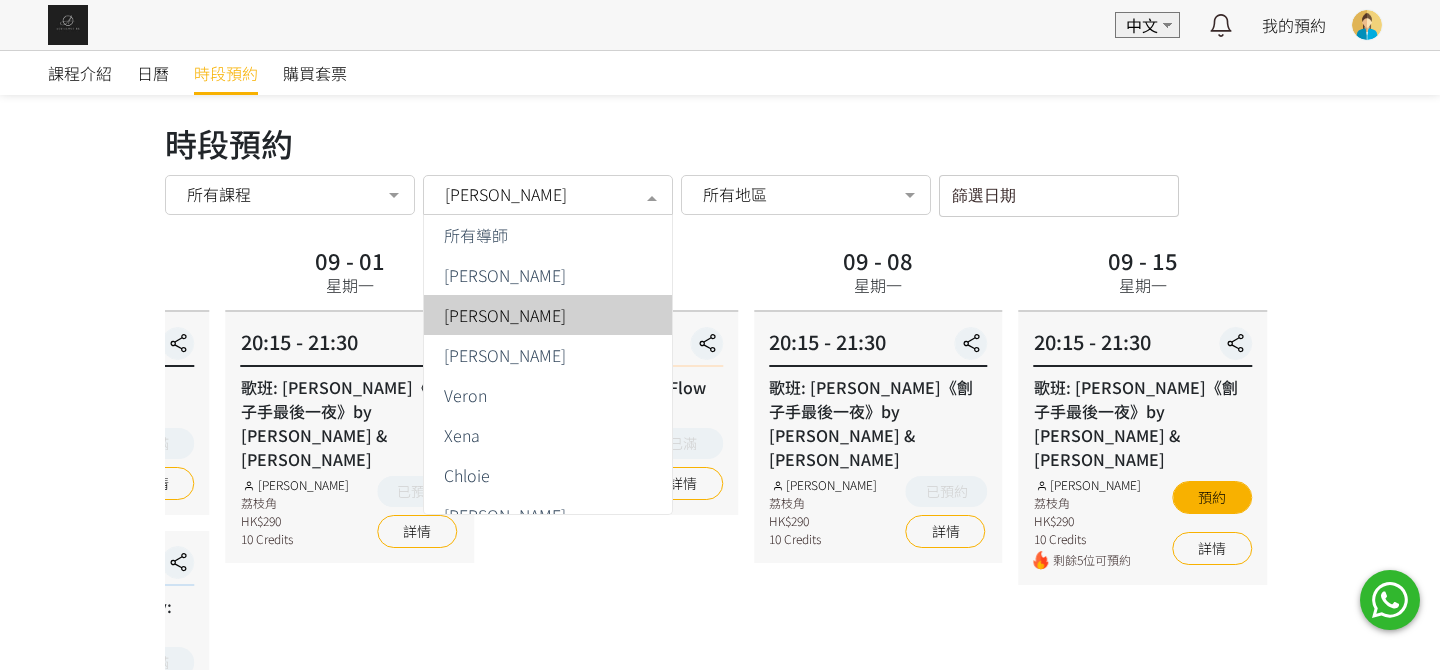 click on "Rachel Ng" at bounding box center (548, 194) 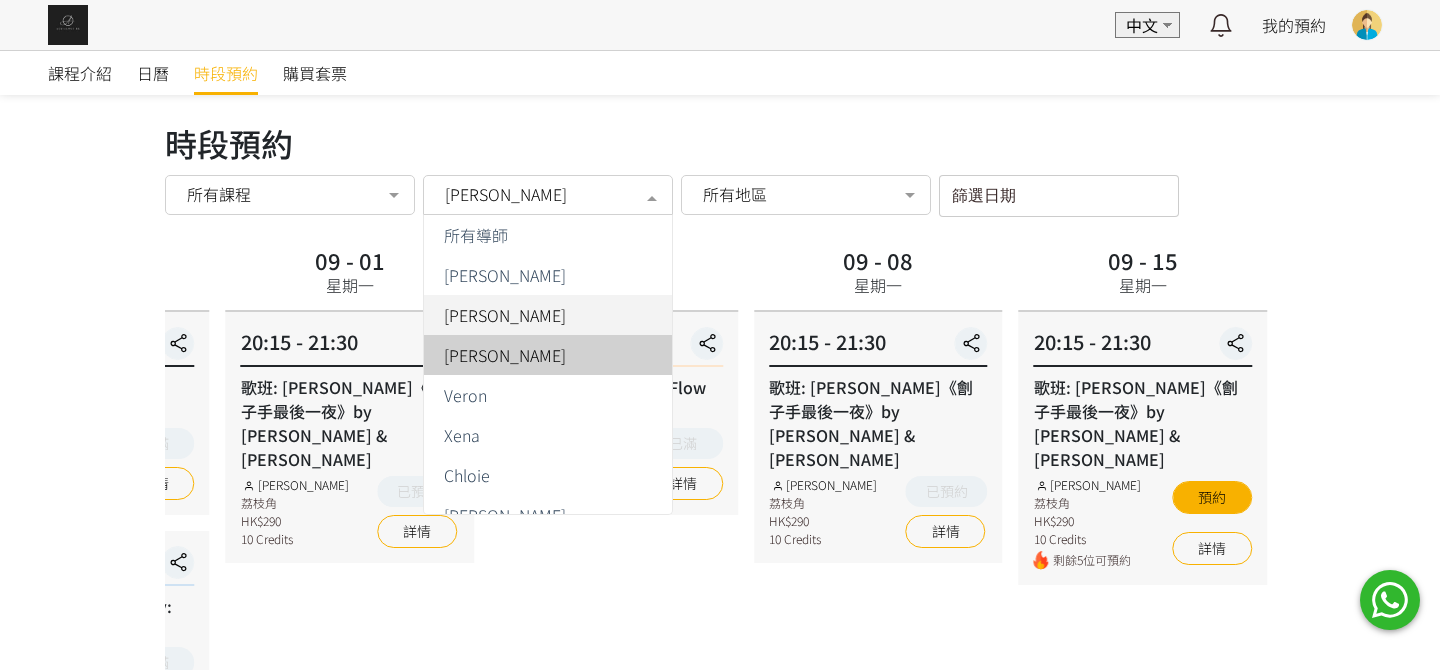 click on "Tracy" at bounding box center (548, 355) 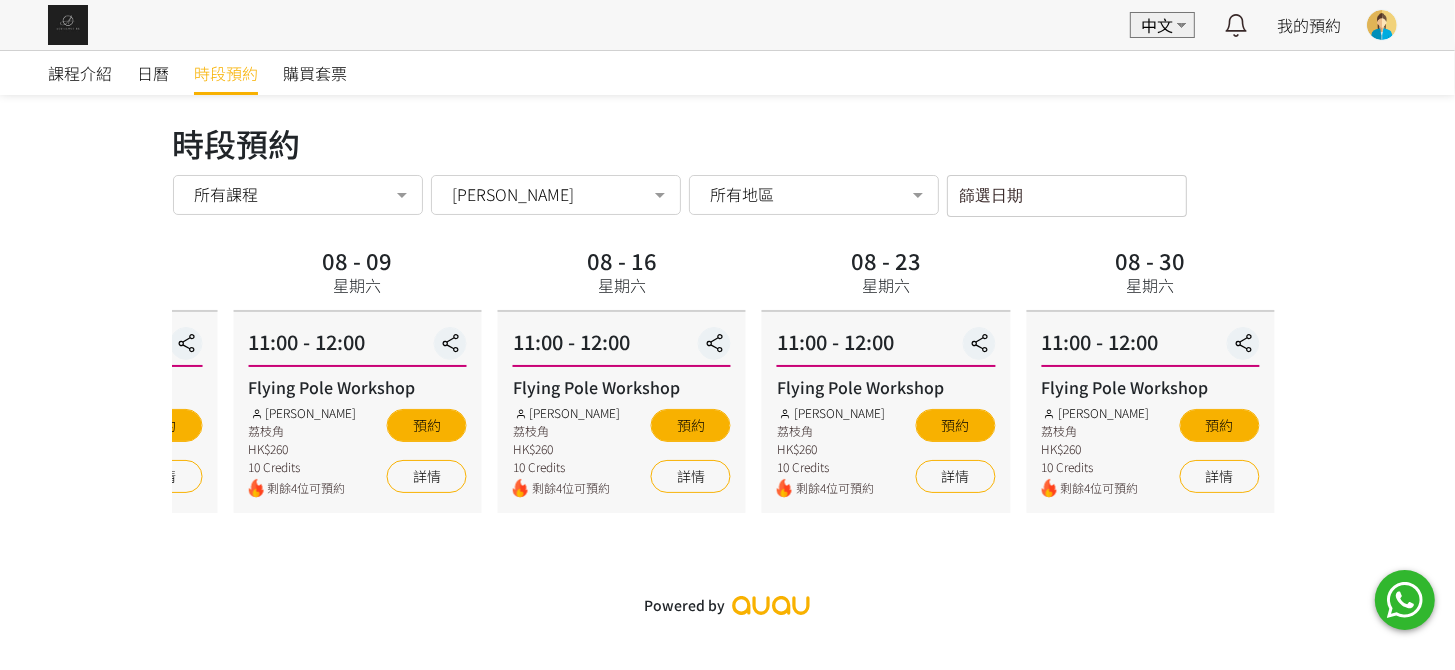 click on "Tracy" at bounding box center [555, 192] 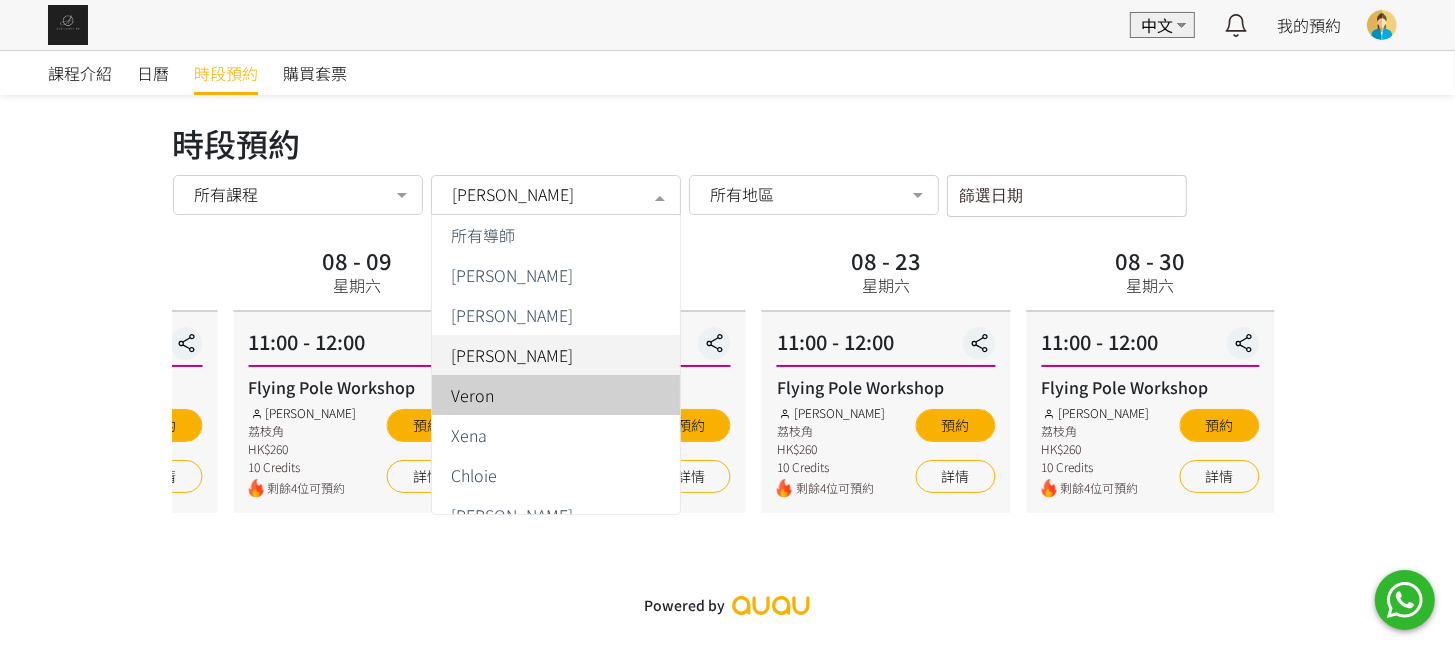 click on "Veron" at bounding box center [556, 395] 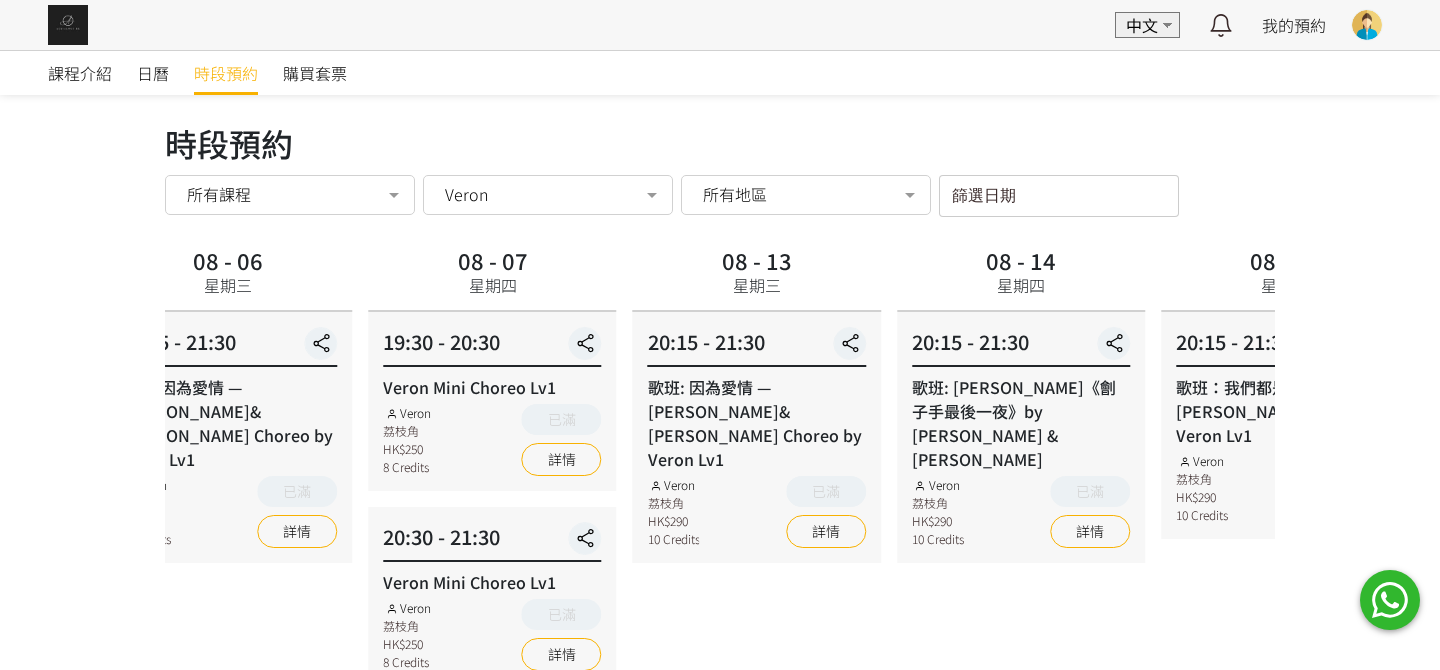 click on "課程介紹   日曆   時段預約   購買套票
時段預約
時段預約
所有課程         所有課程   Coey Mini Choreo   Jessica Mini Choreo   Hammock - Foundation 1 (Spinning Technique)   Basic Hammock Flow (Lv: Intro)   Rachel Mini Choreo   歌班: Hammock Choreo 唯一 by Rachel Lv1.5   Silks Choreo by Joyce   Xena Mini Choreo   歌班: 因為愛情 — 陳奕迅&王菲 Hammock Choreo by Veron Lv1   Hammock Transition Flow (Intro - Lv1)   歌班: 比賽version 《盛夏光年》Lv2 by Rachel   歌班: 好心分手 Hammock Choreo by Fi Lv1   Flying Pole Workshop   Veron Mini Choreo Lv1   歌班: 麥浚龍《劊子手最後一夜》by Rachel & Veron   歌班：我們都是第一次做人 — Firdhaus Hammock Choreo by Veron Lv1     No elements found. Consider changing the search query.   List is empty.                Veron          所有導師   Fiona Tang    Rachel Ng    Tracy    Veron    Xena    Chloie    Jessica Ng    Mavis    Joyce" at bounding box center [720, 424] 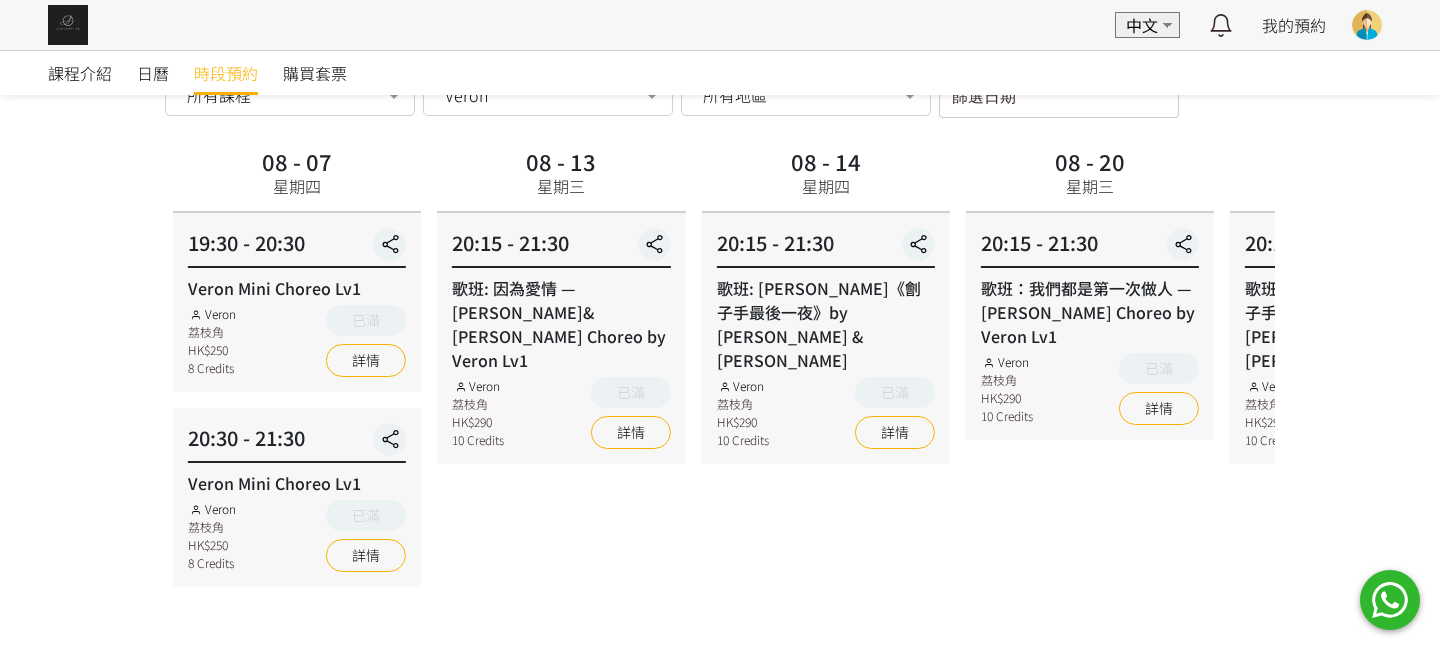 scroll, scrollTop: 99, scrollLeft: 0, axis: vertical 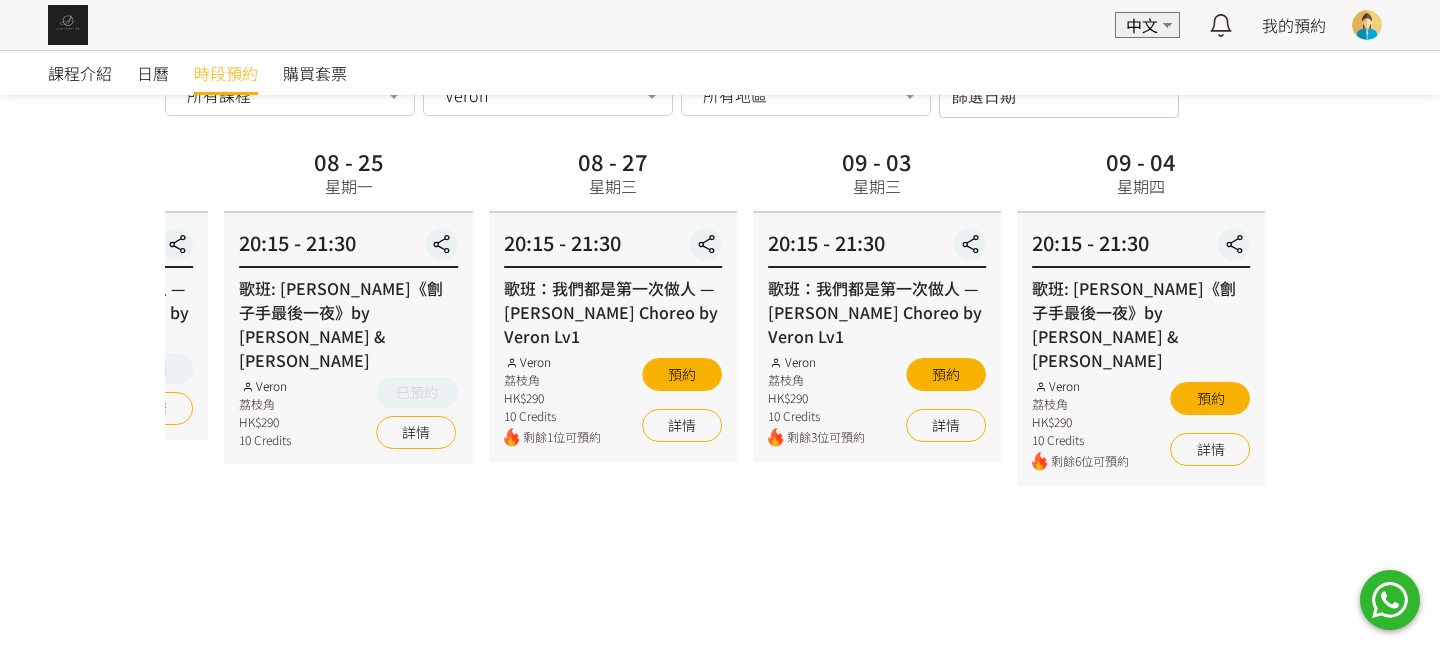 click on "課程介紹   日曆   時段預約   購買套票
時段預約
時段預約
所有課程         所有課程   Coey Mini Choreo   Jessica Mini Choreo   Hammock - Foundation 1 (Spinning Technique)   Basic Hammock Flow (Lv: Intro)   Rachel Mini Choreo   歌班: Hammock Choreo 唯一 by Rachel Lv1.5   Silks Choreo by Joyce   Xena Mini Choreo   歌班: 因為愛情 — 陳奕迅&王菲 Hammock Choreo by Veron Lv1   Hammock Transition Flow (Intro - Lv1)   歌班: 比賽version 《盛夏光年》Lv2 by Rachel   歌班: 好心分手 Hammock Choreo by Fi Lv1   Flying Pole Workshop   Veron Mini Choreo Lv1   歌班: 麥浚龍《劊子手最後一夜》by Rachel & Veron   歌班：我們都是第一次做人 — Firdhaus Hammock Choreo by Veron Lv1     No elements found. Consider changing the search query.   List is empty.                Veron          所有導師   Fiona Tang    Rachel Ng    Tracy    Veron    Xena    Chloie    Jessica Ng    Mavis    Joyce" at bounding box center (720, 325) 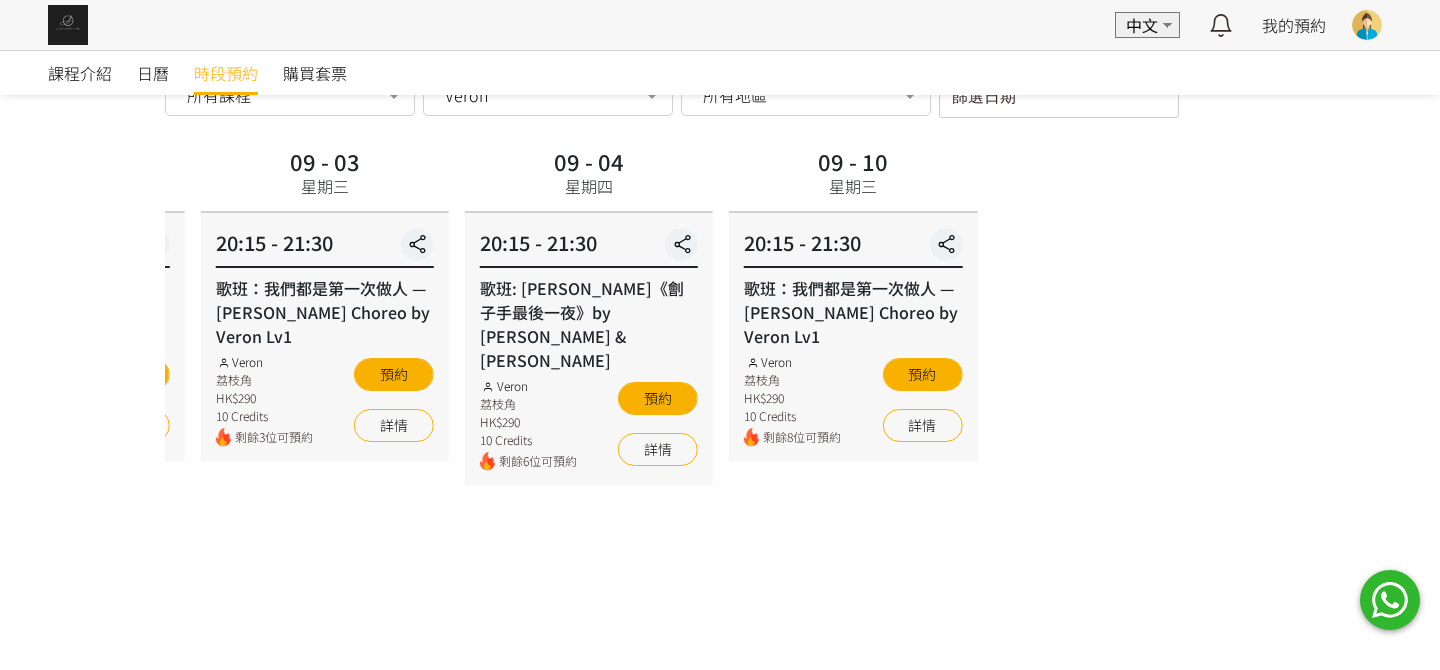 click on "EN 中文       最新通知     Aerialogy HK   已確認你的預約 2025/09/08 星期一 20:15 空中藝術 | 歌班: 麥浚龍《劊子手最後一夜》by Rachel & Veron，請如期準時   10日前   詳情   Aerialogy HK   已確認你的預約 2025/09/01 星期一 20:15 空中藝術 | 歌班: 麥浚龍《劊子手最後一夜》by Rachel & Veron，請如期準時   10日前   詳情   Aerialogy HK   你的預約等待付款 2025/09/08 星期一 20:15 空中藝術 | 歌班: 麥浚龍《劊子手最後一夜》by Rachel & Veron   10日前   詳情   Aerialogy HK   你的預約等待付款 2025/09/01 星期一 20:15 空中藝術 | 歌班: 麥浚龍《劊子手最後一夜》by Rachel & Veron   10日前   詳情   Aerialogy HK   已確認你的預約 2025/08/25 星期一 20:15 空中藝術 | 歌班: 麥浚龍《劊子手最後一夜》by Rachel & Veron，請如期準時   10日前   詳情   Aerialogy HK     10日前   詳情       10日前   詳情   Aerialogy HK     37日前   詳情" at bounding box center (720, 300) 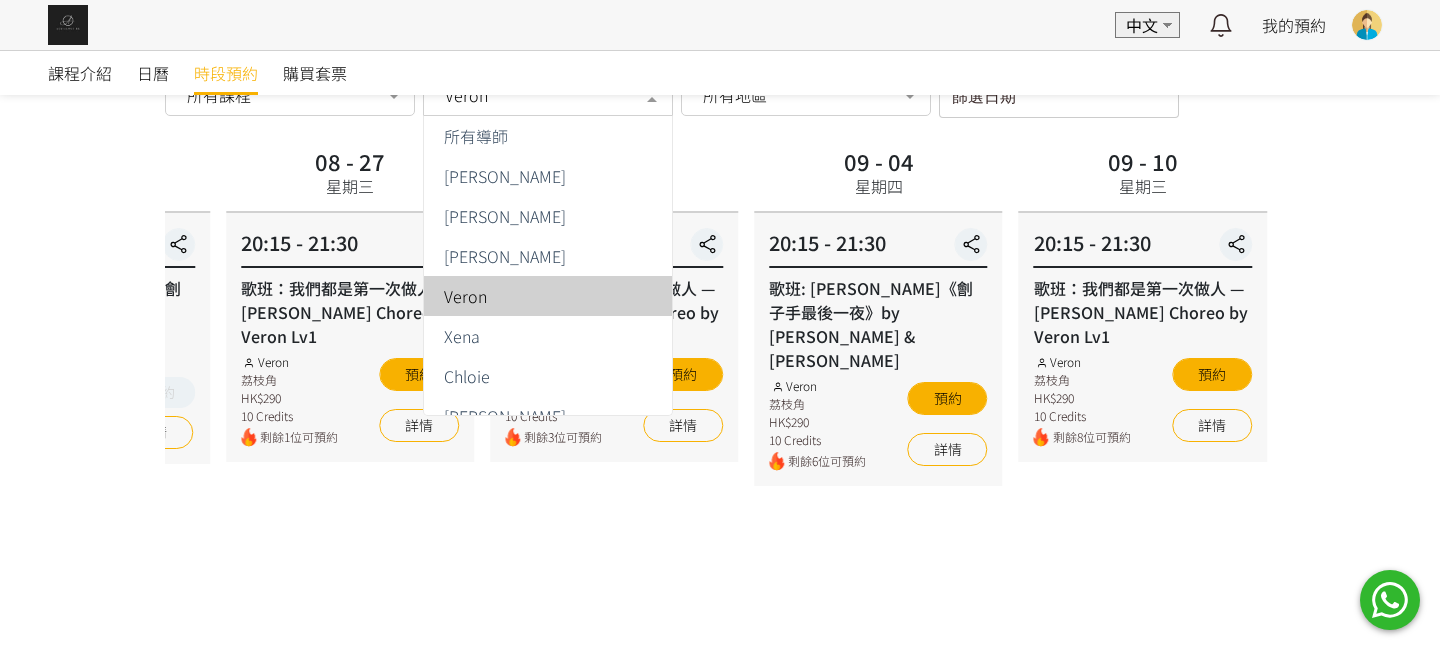 click on "Veron" at bounding box center [548, 95] 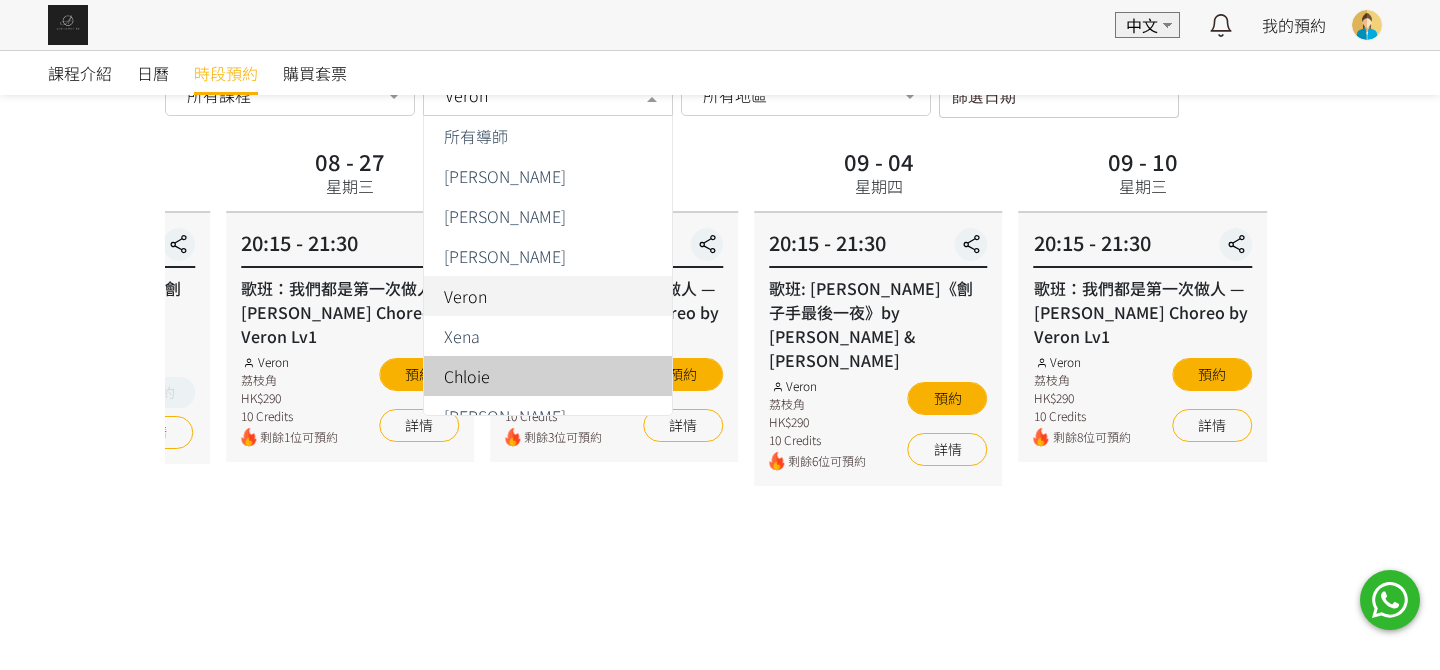 click on "Chloie" at bounding box center (548, 376) 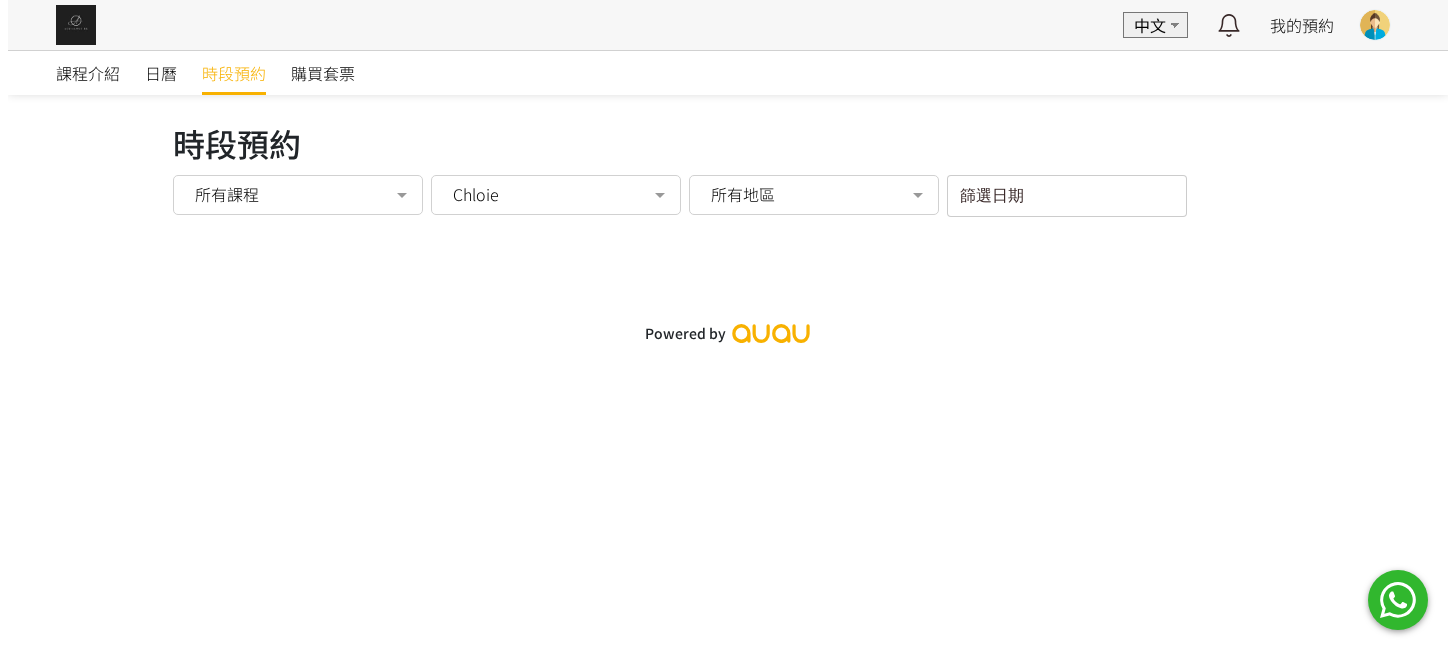 scroll, scrollTop: 0, scrollLeft: 0, axis: both 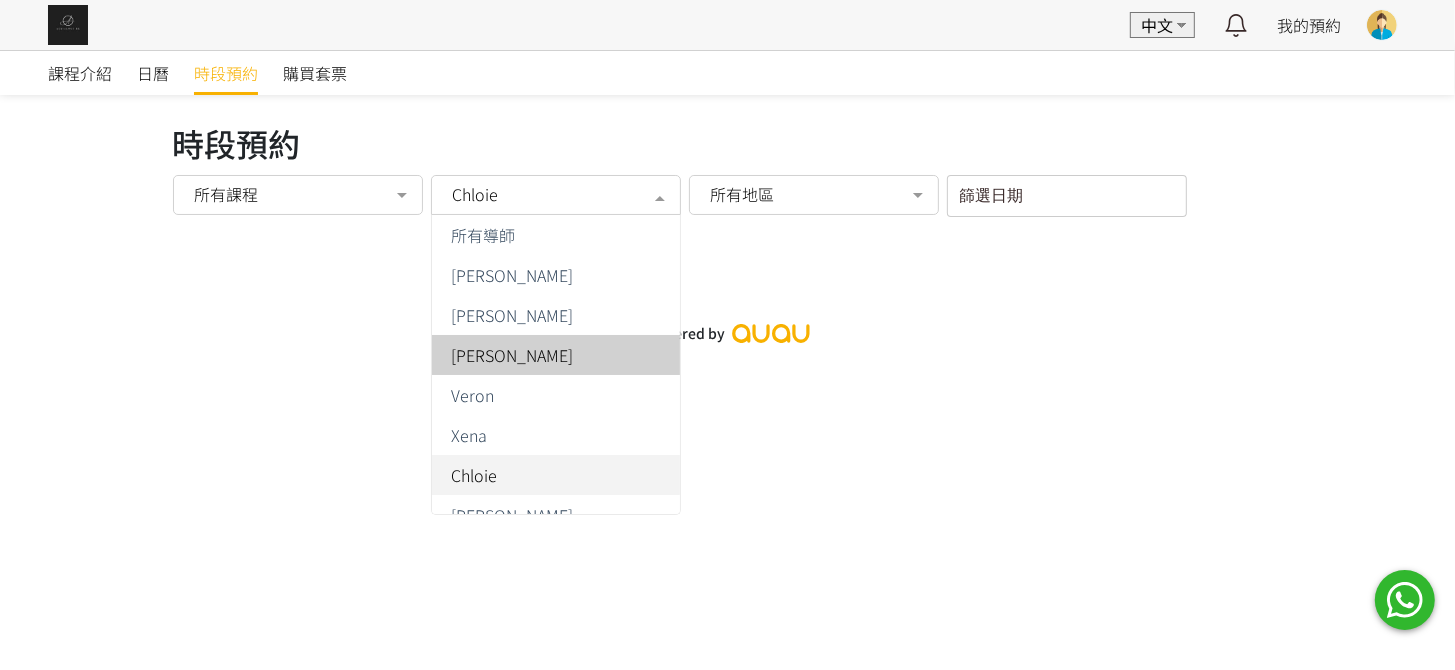 click on "Chloie" at bounding box center [555, 194] 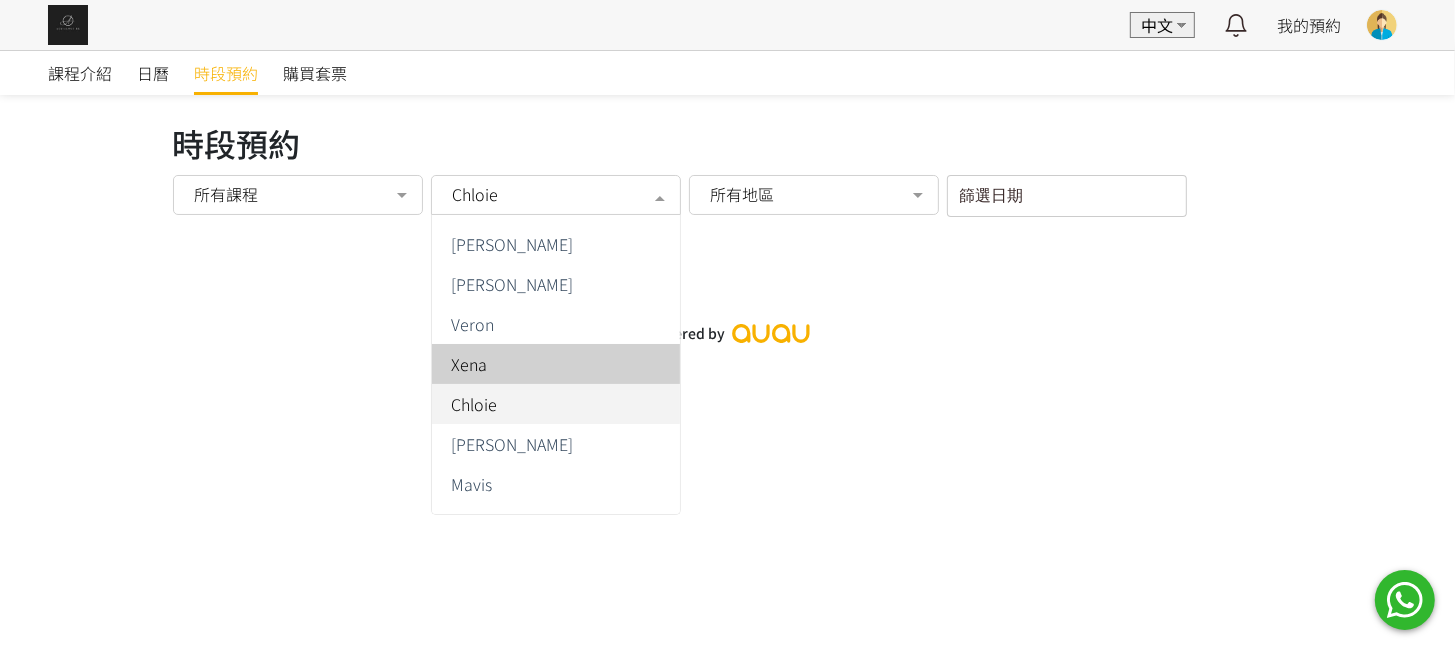 scroll, scrollTop: 99, scrollLeft: 0, axis: vertical 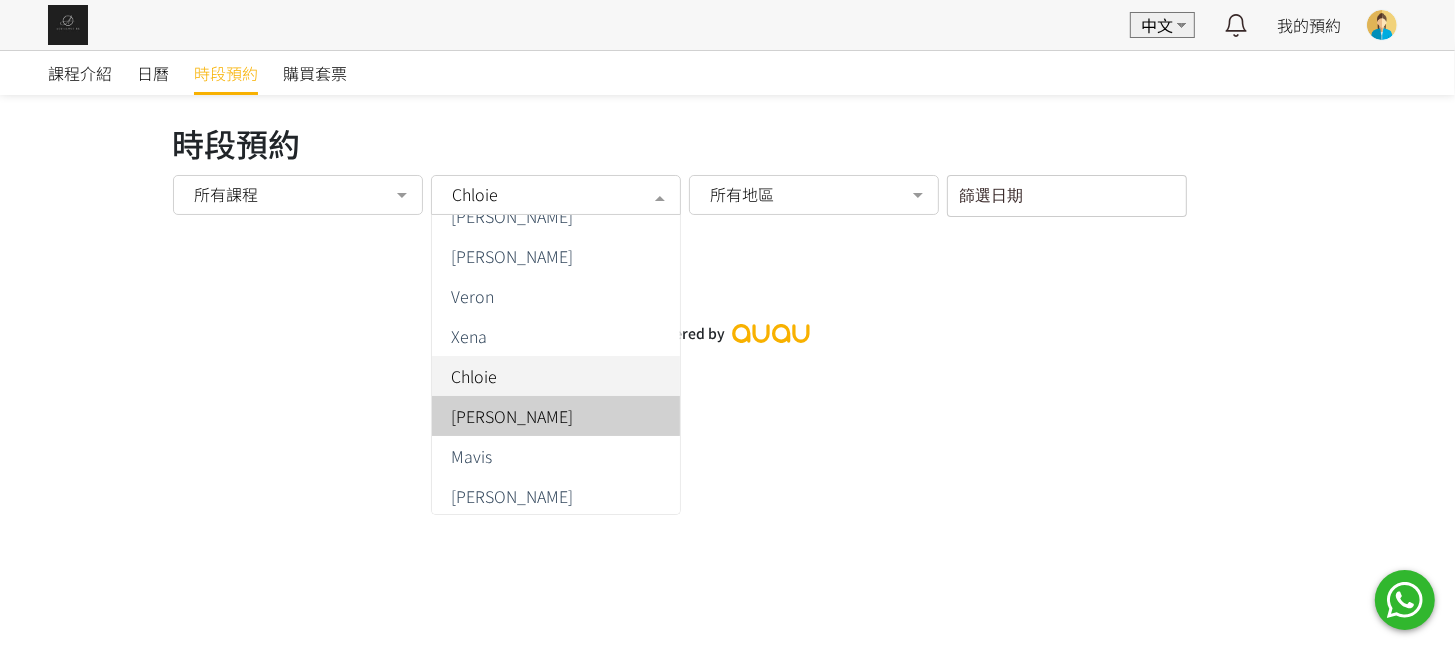 click on "Jessica Ng" at bounding box center (513, 416) 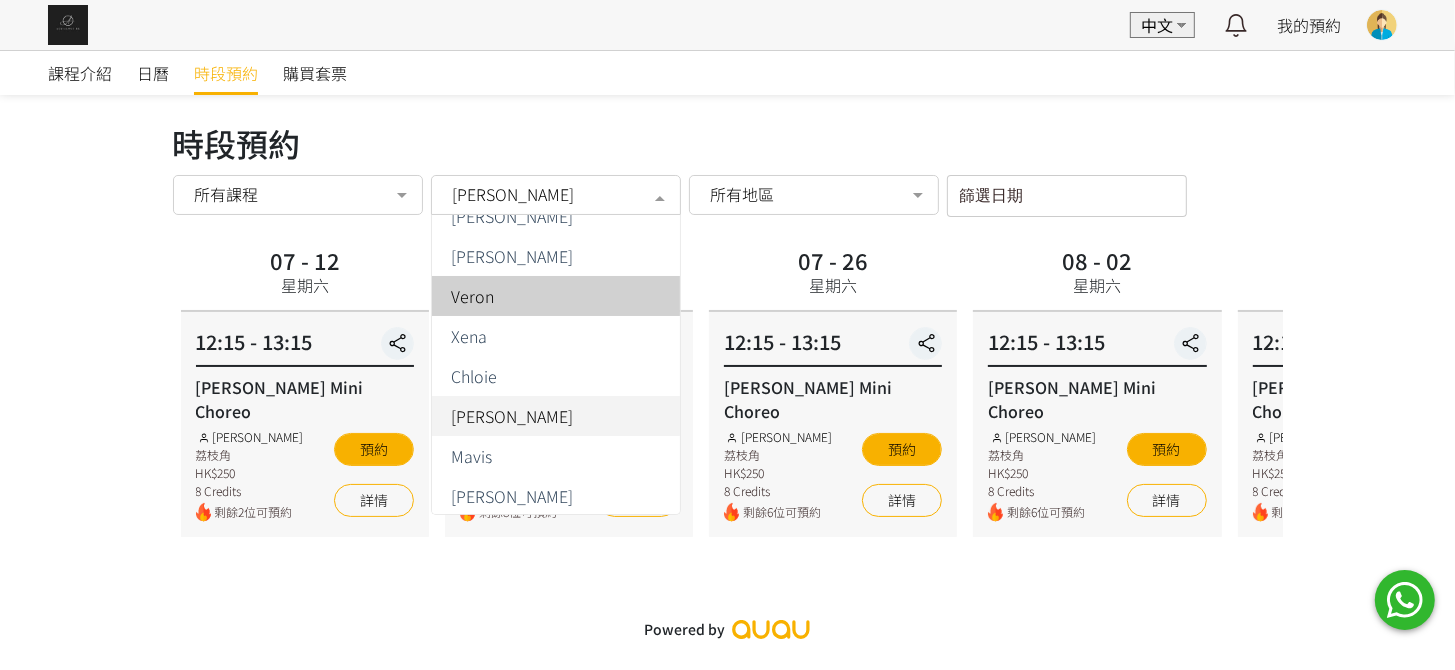 click on "Jessica Ng" at bounding box center (555, 194) 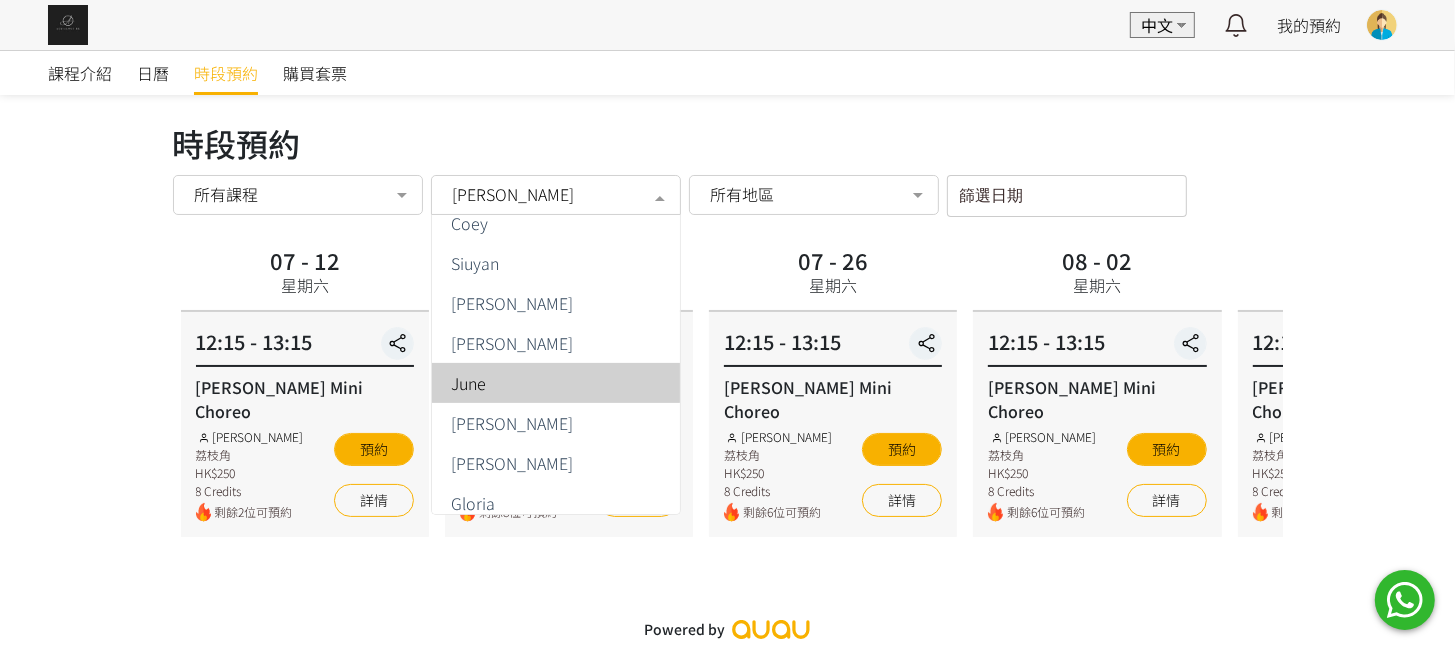 scroll, scrollTop: 620, scrollLeft: 0, axis: vertical 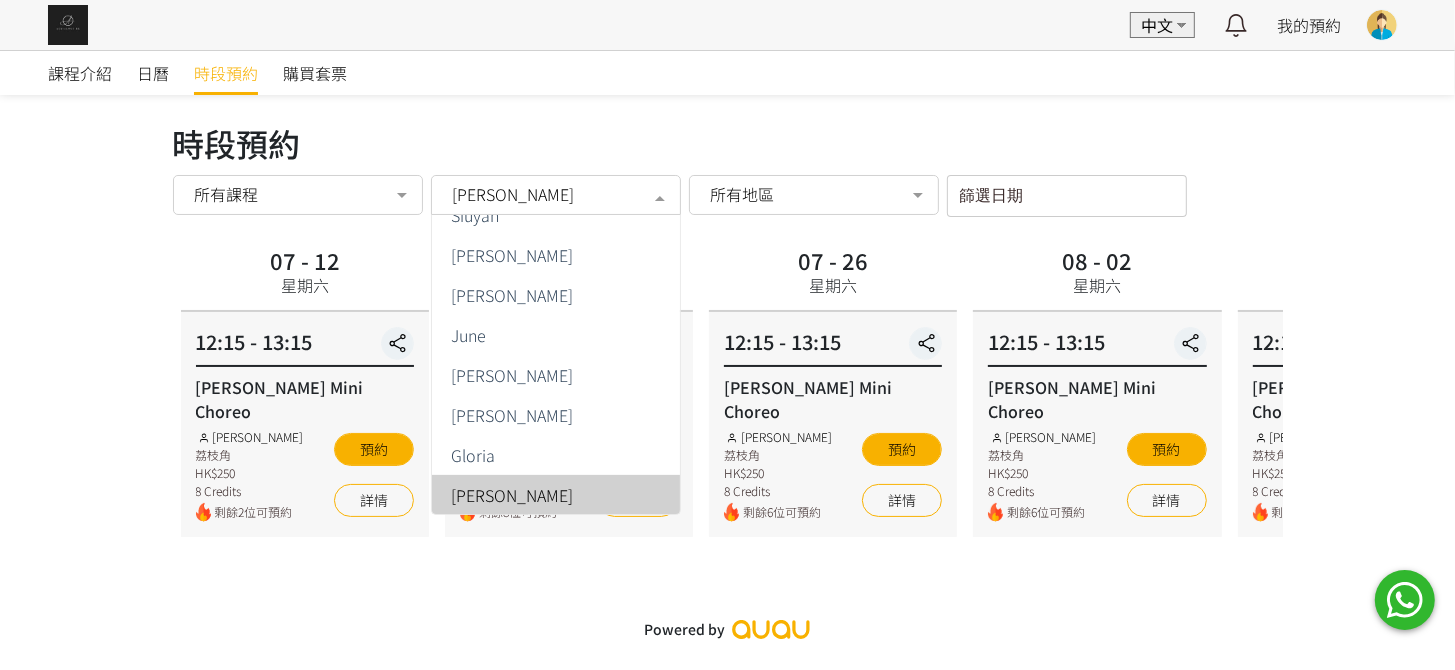 click on "課程介紹   日曆   時段預約   購買套票
時段預約
時段預約
所有課程         所有課程   Coey Mini Choreo   Jessica Mini Choreo   Hammock - Foundation 1 (Spinning Technique)   Basic Hammock Flow (Lv: Intro)   Rachel Mini Choreo   歌班: Hammock Choreo 唯一 by Rachel Lv1.5   Silks Choreo by Joyce   Xena Mini Choreo   歌班: 因為愛情 — 陳奕迅&王菲 Hammock Choreo by Veron Lv1   Hammock Transition Flow (Intro - Lv1)   歌班: 比賽version 《盛夏光年》Lv2 by Rachel   歌班: 好心分手 Hammock Choreo by Fi Lv1   Flying Pole Workshop   Veron Mini Choreo Lv1   歌班: 麥浚龍《劊子手最後一夜》by Rachel & Veron   歌班：我們都是第一次做人 — Firdhaus Hammock Choreo by Veron Lv1     No elements found. Consider changing the search query.   List is empty.                Jessica Ng          所有導師   Fiona Tang    Rachel Ng    Tracy    Veron    Xena    Chloie    Jessica Ng    Mavis    Joyce" at bounding box center [727, 350] 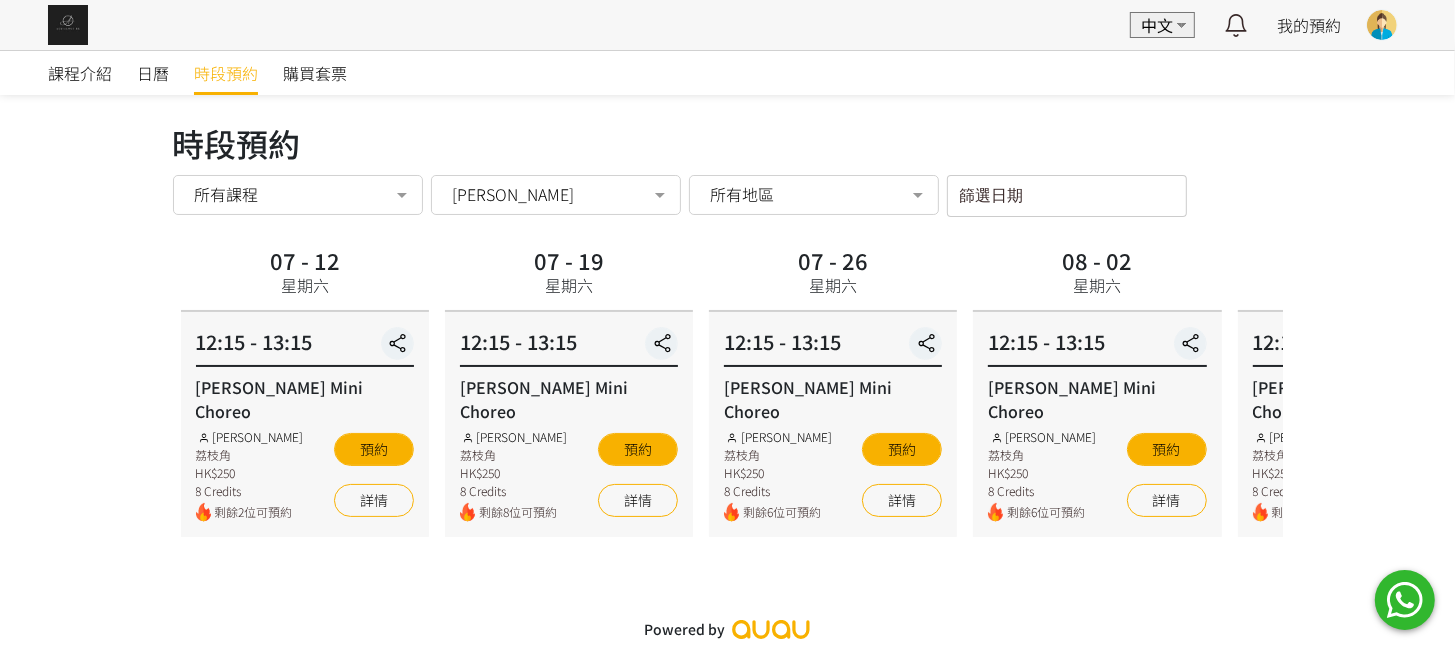 drag, startPoint x: 587, startPoint y: 184, endPoint x: 538, endPoint y: 241, distance: 75.16648 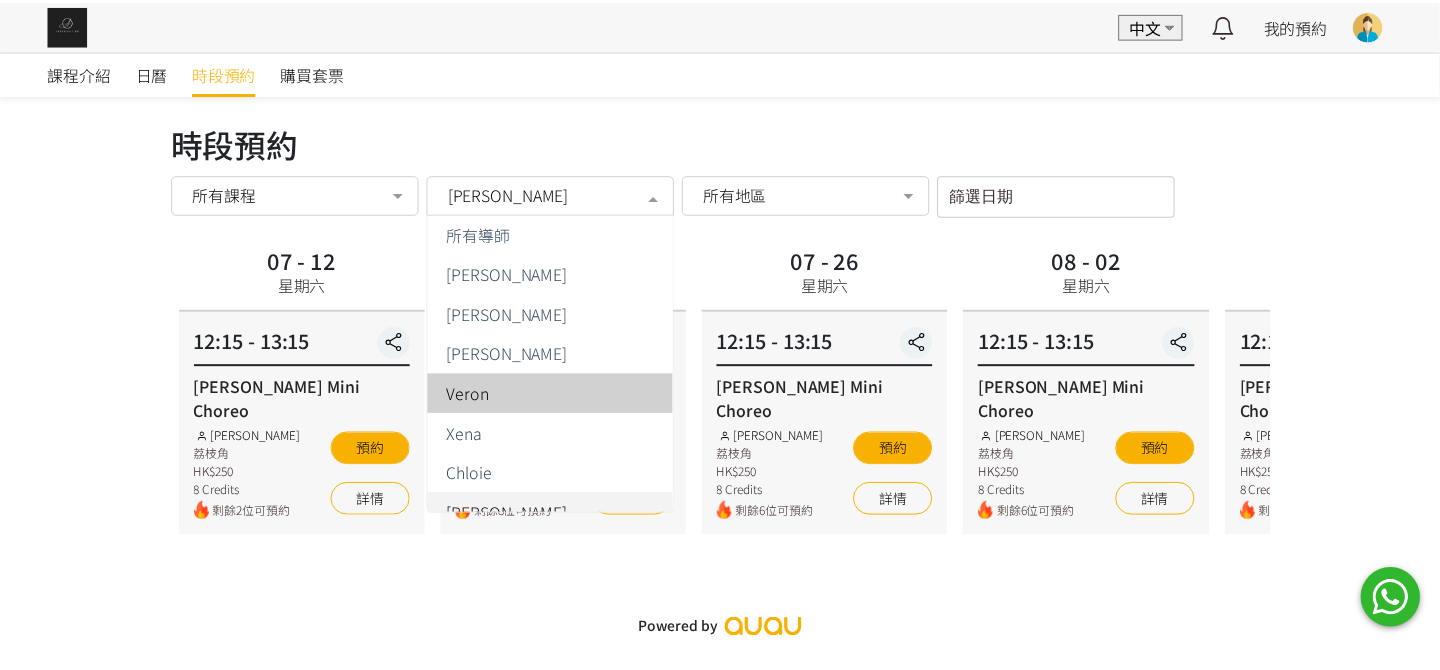scroll, scrollTop: 0, scrollLeft: 0, axis: both 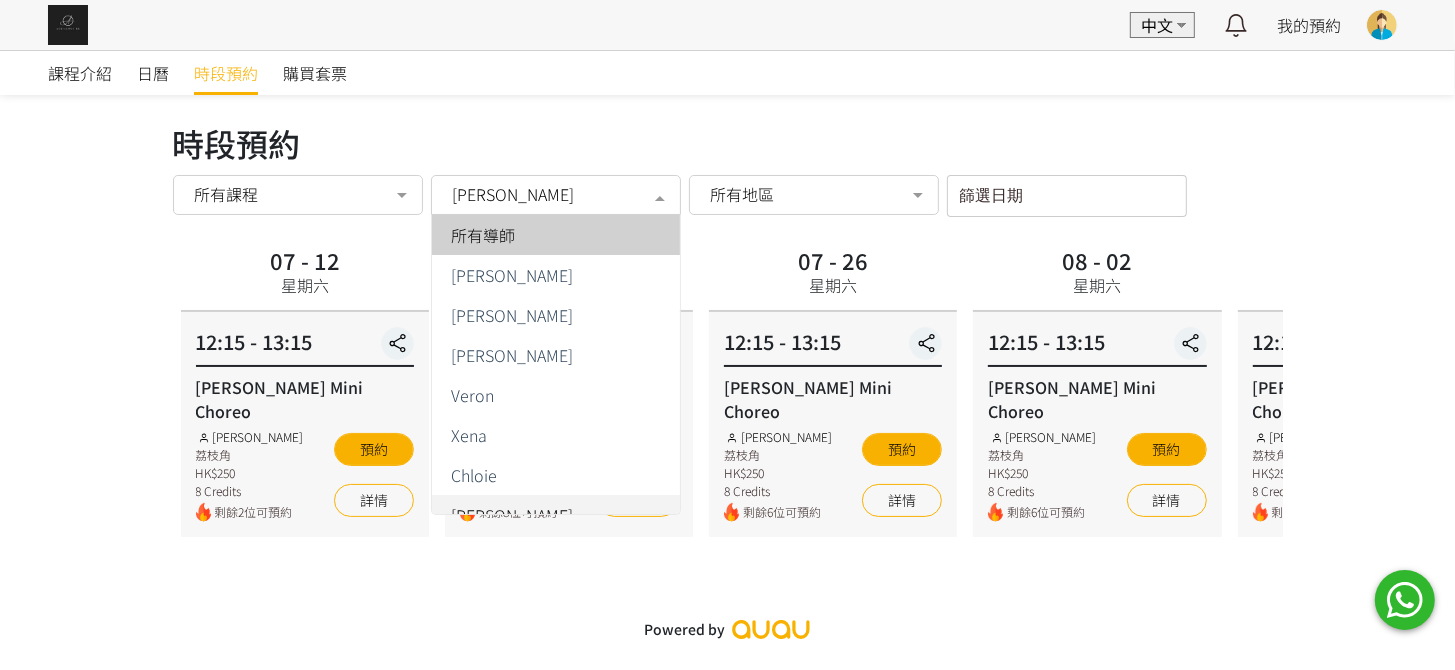click on "所有導師" at bounding box center [484, 235] 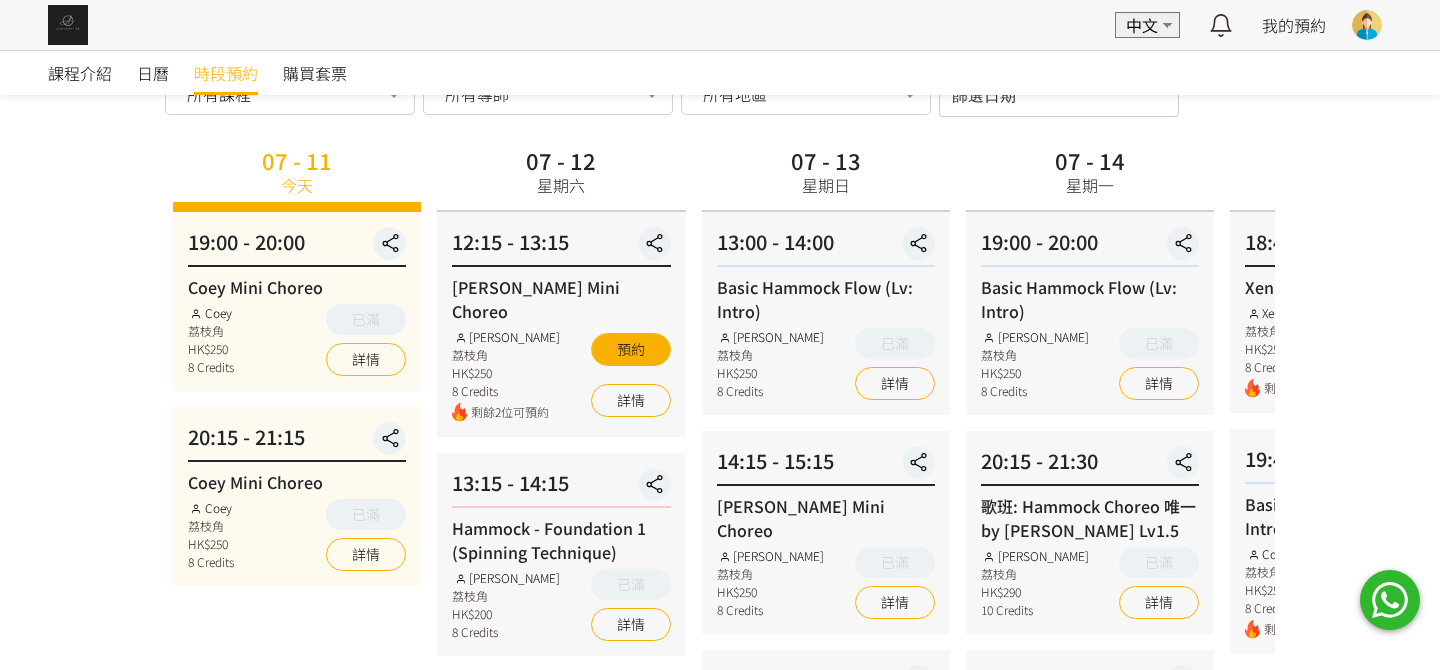 scroll, scrollTop: 99, scrollLeft: 0, axis: vertical 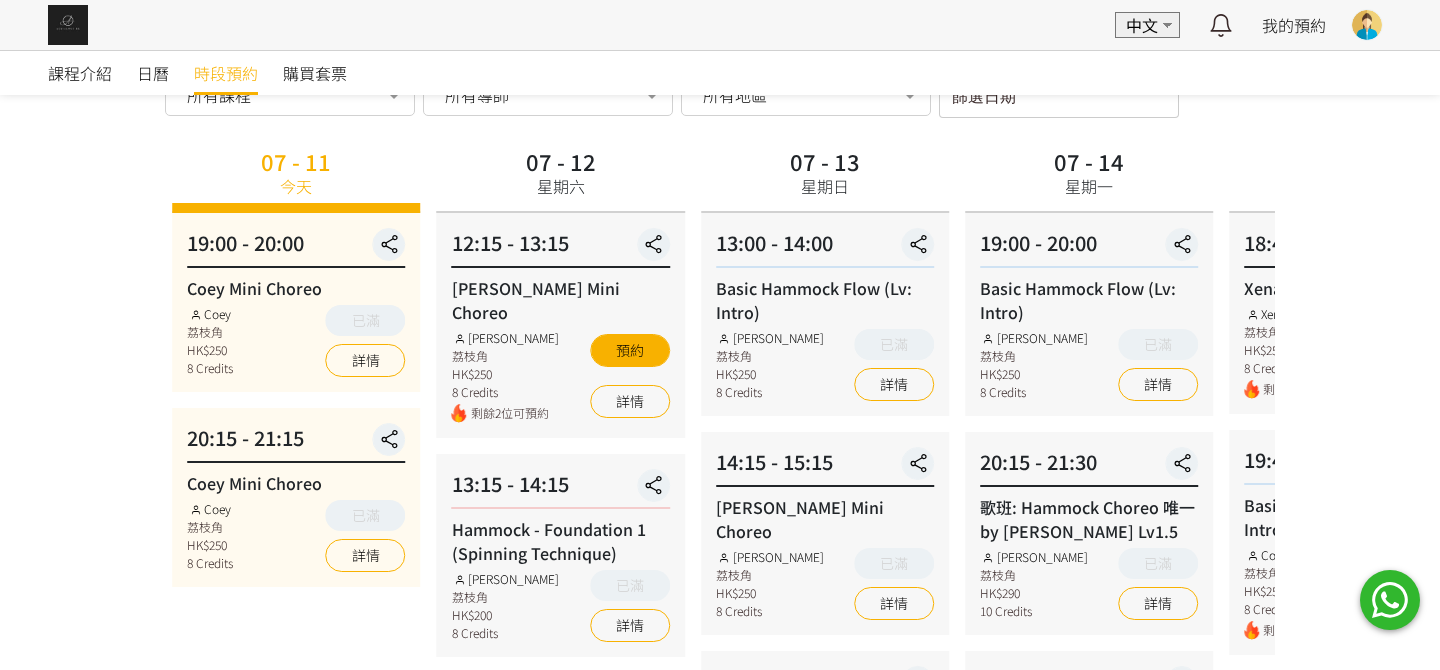 click on "07 -
11
今天
19:00 - 20:00
Coey Mini Choreo
Coey
荔枝角
HK$250
8 Credits
已滿
詳情
20:15 - 21:15
Coey Mini Choreo
Coey
荔枝角
HK$250
8 Credits
已滿
詳情
07 -
12
星期六
12:15 - 13:15
Jessica Mini Choreo
Jessica Ng
荔枝角
HK$250
8 Credits
剩餘2位可預約
預約
詳情
13:15 - 14:15
Hammock - Foundation 1 (Spinning Technique)
Fiona Tang
荔枝角
HK$200" at bounding box center (719, 761) 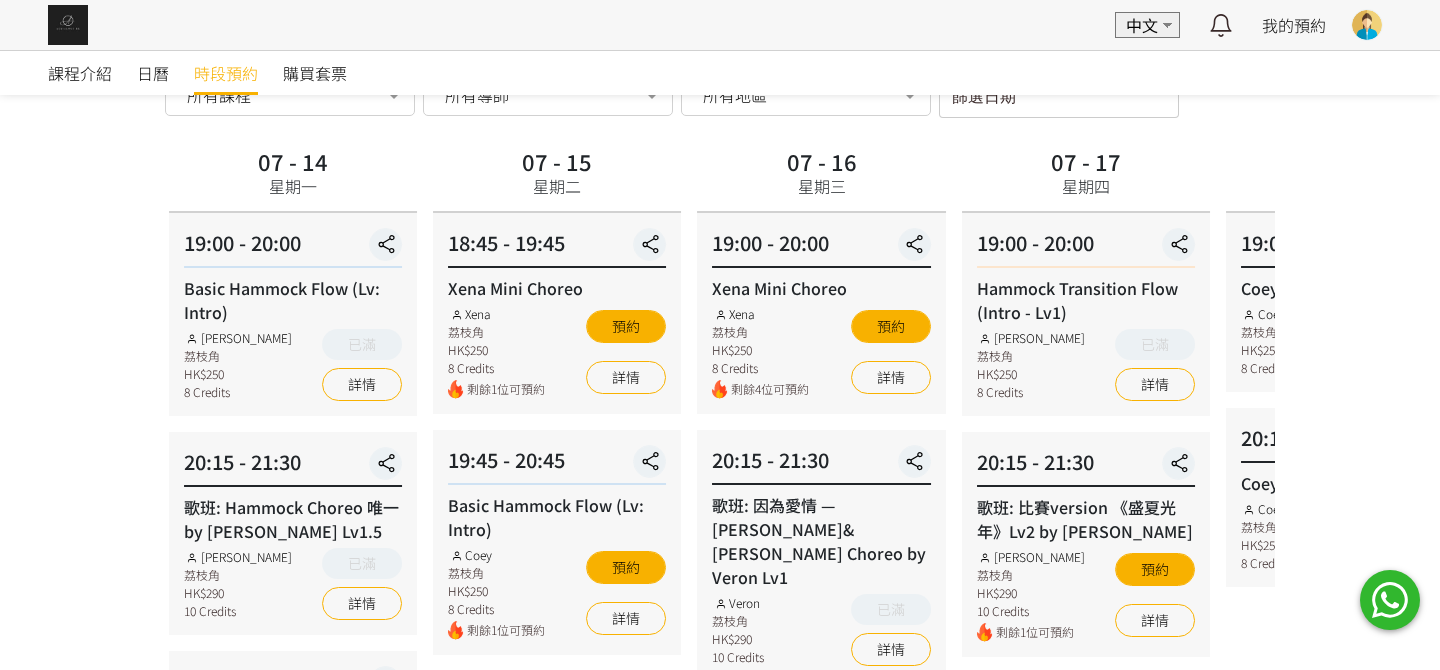 click on "時段預約
時段預約
所有課程         所有課程   Coey Mini Choreo   Jessica Mini Choreo   Hammock - Foundation 1 (Spinning Technique)   Basic Hammock Flow (Lv: Intro)   Rachel Mini Choreo   歌班: Hammock Choreo 唯一 by Rachel Lv1.5   Silks Choreo by Joyce   Xena Mini Choreo   歌班: 因為愛情 — 陳奕迅&王菲 Hammock Choreo by Veron Lv1   Hammock Transition Flow (Intro - Lv1)   歌班: 比賽version 《盛夏光年》Lv2 by Rachel   歌班: 好心分手 Hammock Choreo by Fi Lv1   Flying Pole Workshop   Veron Mini Choreo Lv1   歌班: 麥浚龍《劊子手最後一夜》by Rachel & Veron   歌班：我們都是第一次做人 — Firdhaus Hammock Choreo by Veron Lv1     No elements found. Consider changing the search query.   List is empty.                所有導師         所有導師   Fiona Tang    Rachel Ng    Tracy    Veron    Xena    Chloie    Jessica Ng    Mavis    Joyce    Nicola    Nicole    Yoyo    Ronny    Coey    Siuyan" at bounding box center (720, 712) 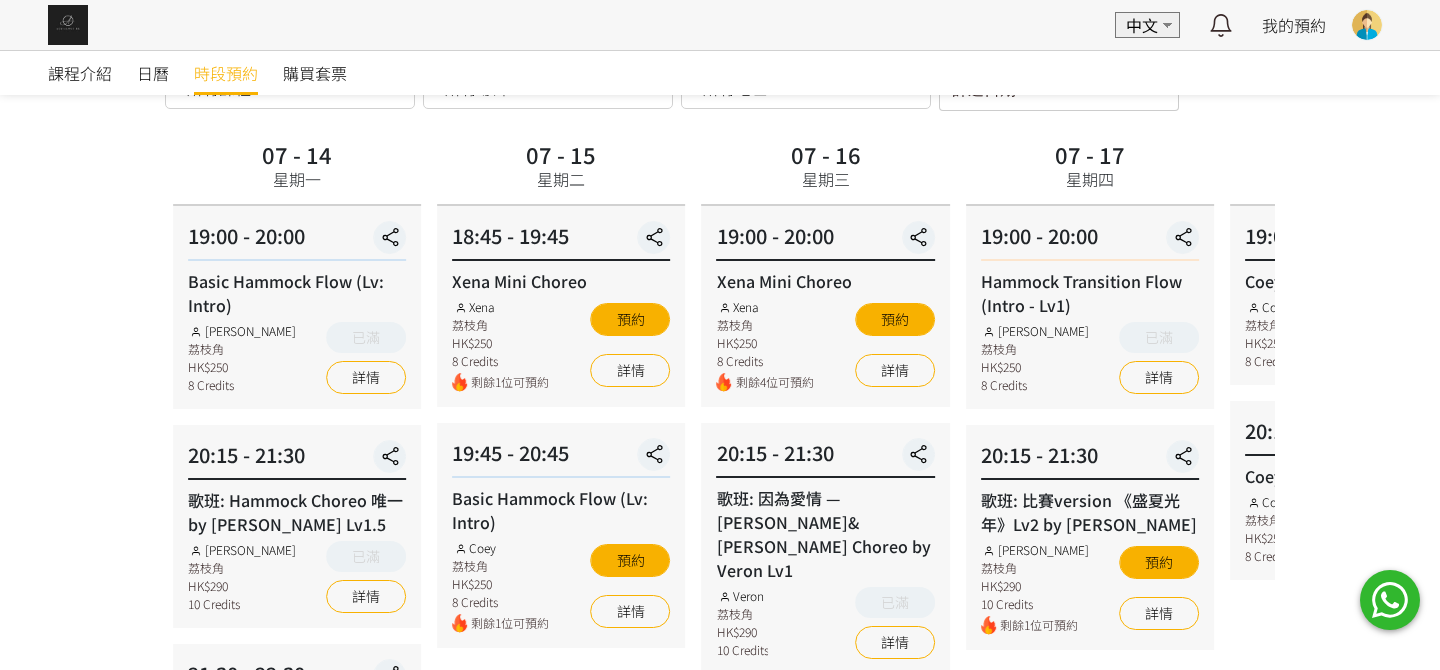 scroll, scrollTop: 99, scrollLeft: 0, axis: vertical 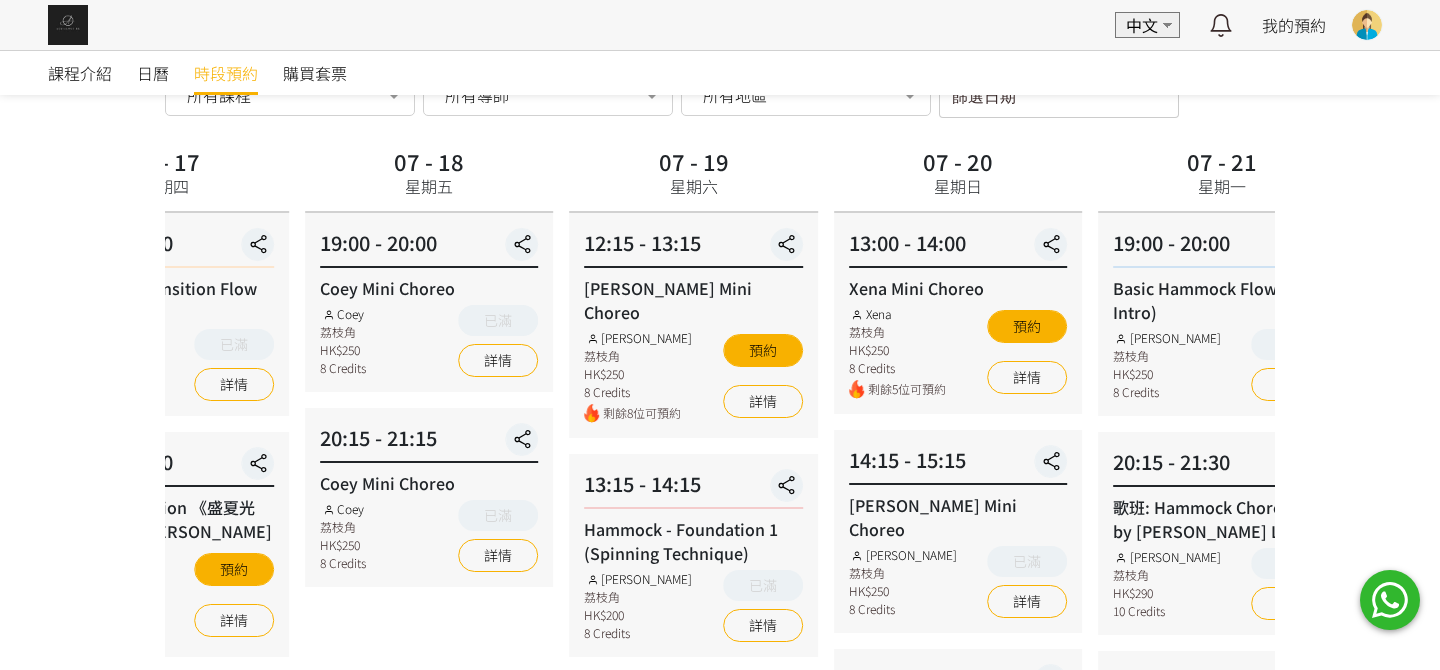 click on "EN 中文       最新通知     Aerialogy HK   已確認你的預約 2025/09/08 星期一 20:15 空中藝術 | 歌班: 麥浚龍《劊子手最後一夜》by Rachel & Veron，請如期準時   10日前   詳情   Aerialogy HK   已確認你的預約 2025/09/01 星期一 20:15 空中藝術 | 歌班: 麥浚龍《劊子手最後一夜》by Rachel & Veron，請如期準時   10日前   詳情   Aerialogy HK   你的預約等待付款 2025/09/08 星期一 20:15 空中藝術 | 歌班: 麥浚龍《劊子手最後一夜》by Rachel & Veron   10日前   詳情   Aerialogy HK   你的預約等待付款 2025/09/01 星期一 20:15 空中藝術 | 歌班: 麥浚龍《劊子手最後一夜》by Rachel & Veron   10日前   詳情   Aerialogy HK   已確認你的預約 2025/08/25 星期一 20:15 空中藝術 | 歌班: 麥浚龍《劊子手最後一夜》by Rachel & Veron，請如期準時   10日前   詳情   Aerialogy HK     10日前   詳情       10日前   詳情   Aerialogy HK     37日前   詳情" at bounding box center (720, 697) 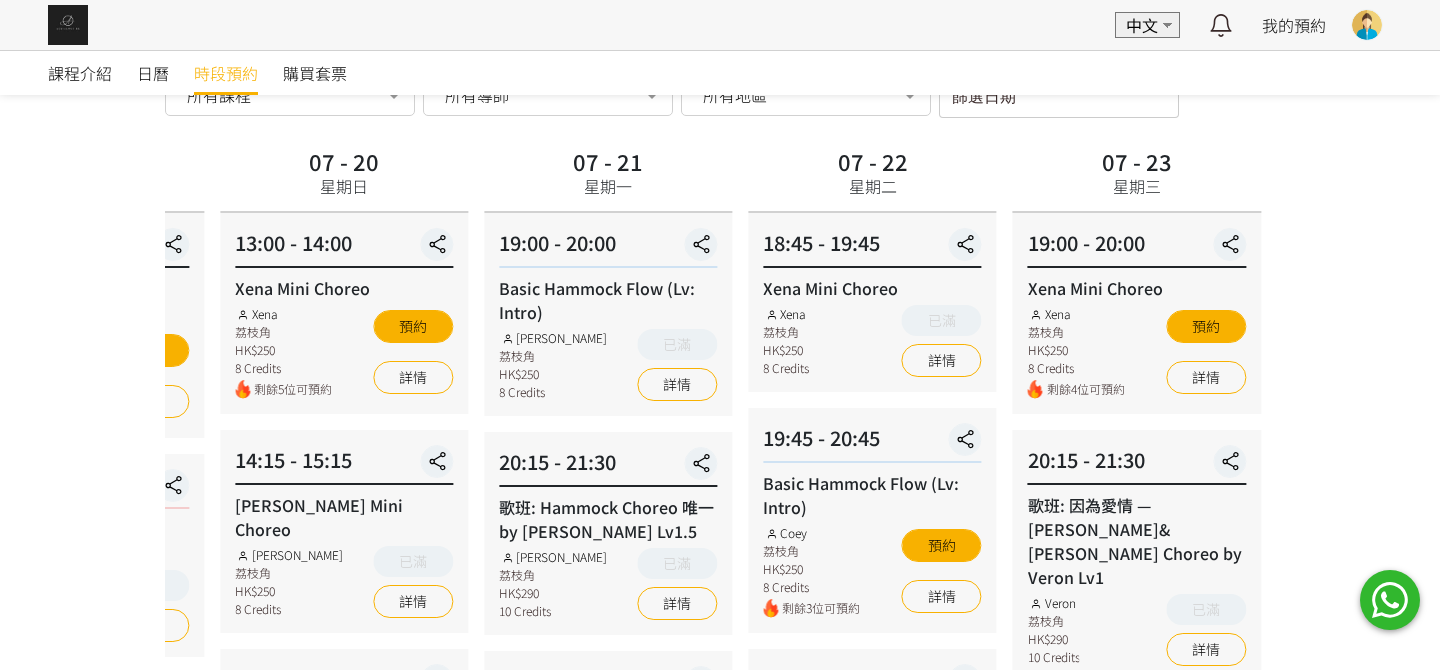 click on "14:15 - 15:15" at bounding box center (344, 465) 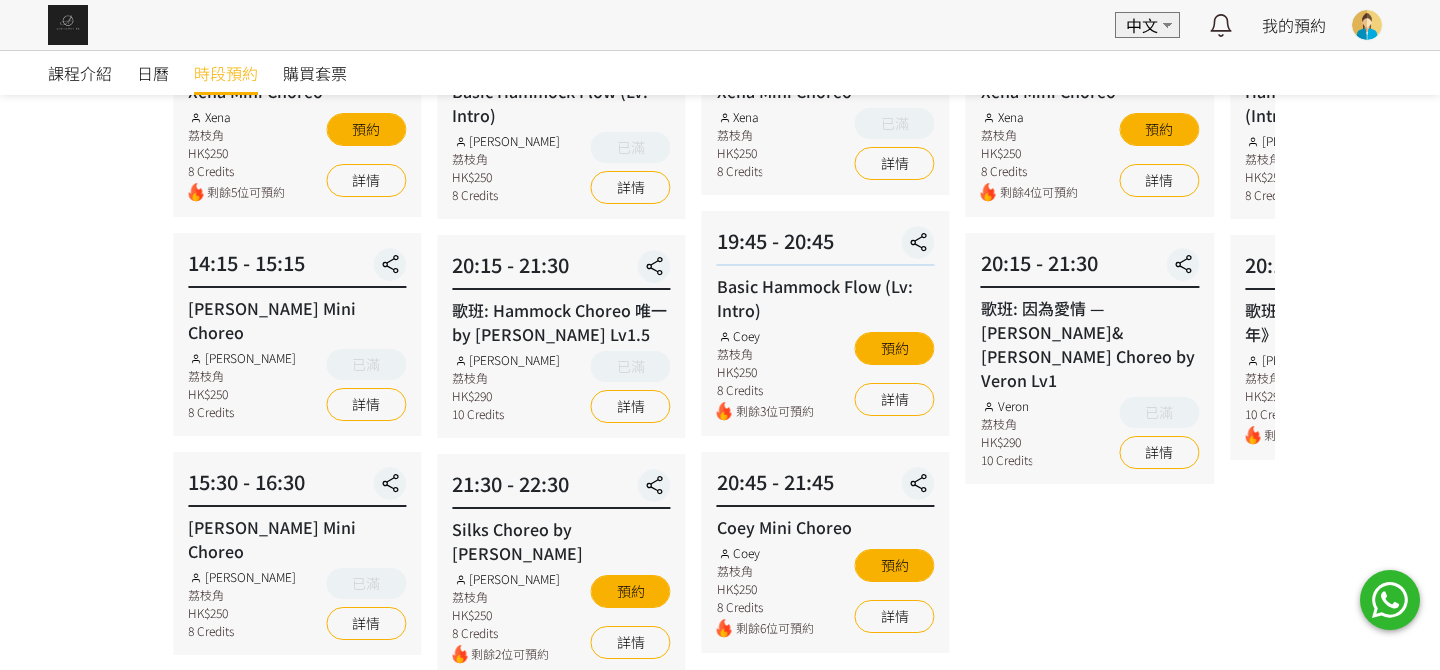 scroll, scrollTop: 300, scrollLeft: 0, axis: vertical 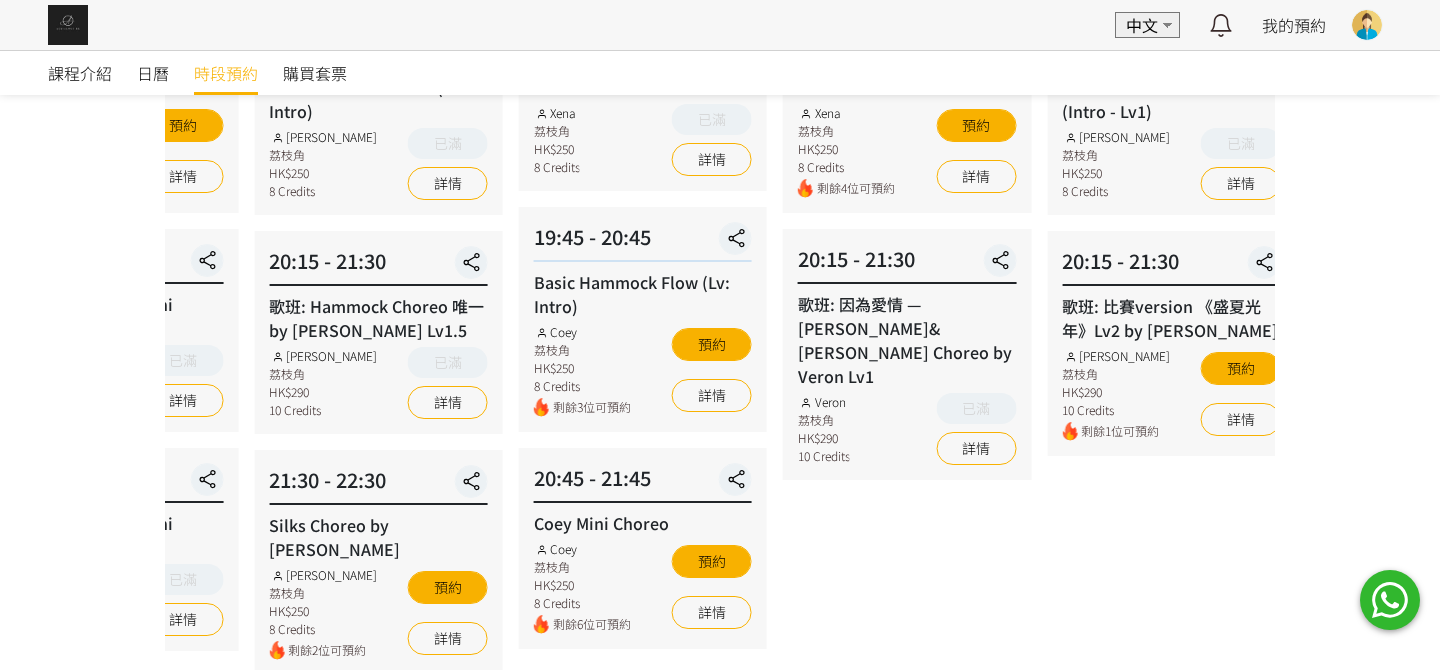 click on "07 -
23
星期三
19:00 - 20:00
Xena Mini Choreo
Xena
荔枝角
HK$250
8 Credits
剩餘4位可預約
預約
詳情
20:15 - 21:30
歌班: 因為愛情 — 陳奕迅&王菲 Hammock Choreo by Veron Lv1
Veron
荔枝角
HK$290
10 Credits
已滿
詳情" at bounding box center [907, 560] 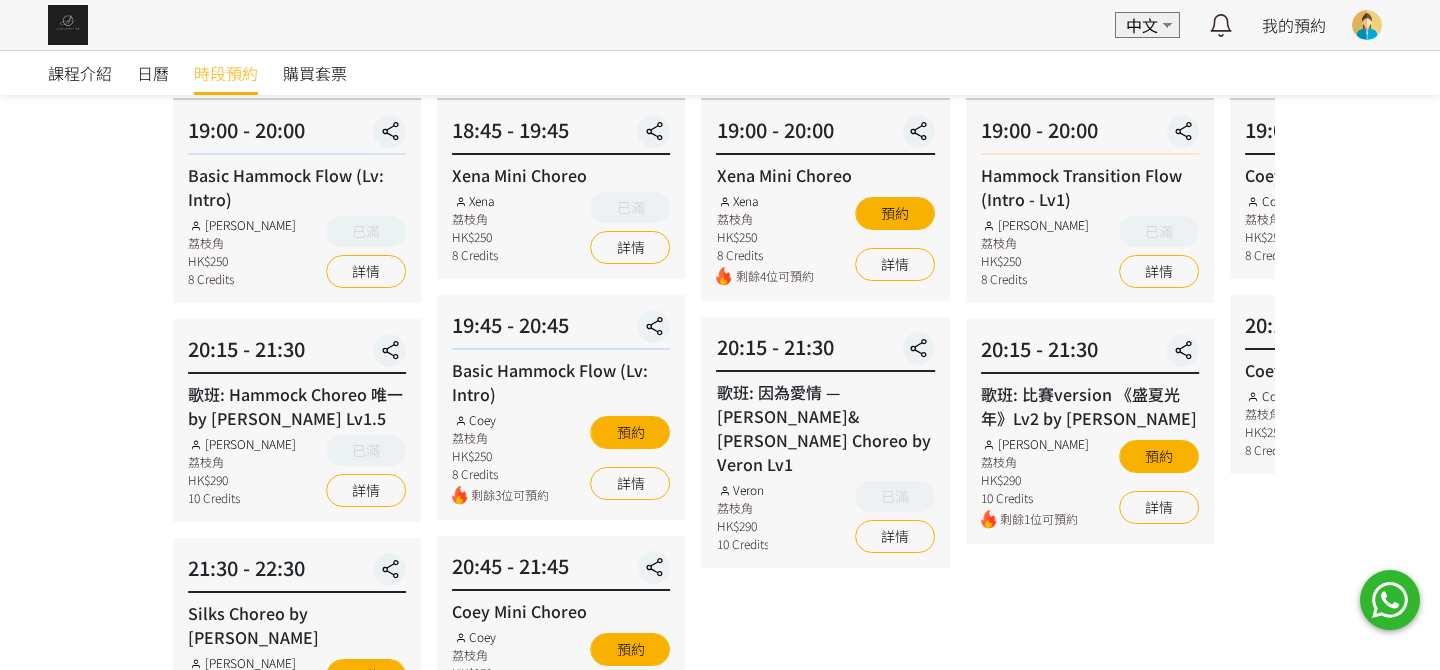 scroll, scrollTop: 99, scrollLeft: 0, axis: vertical 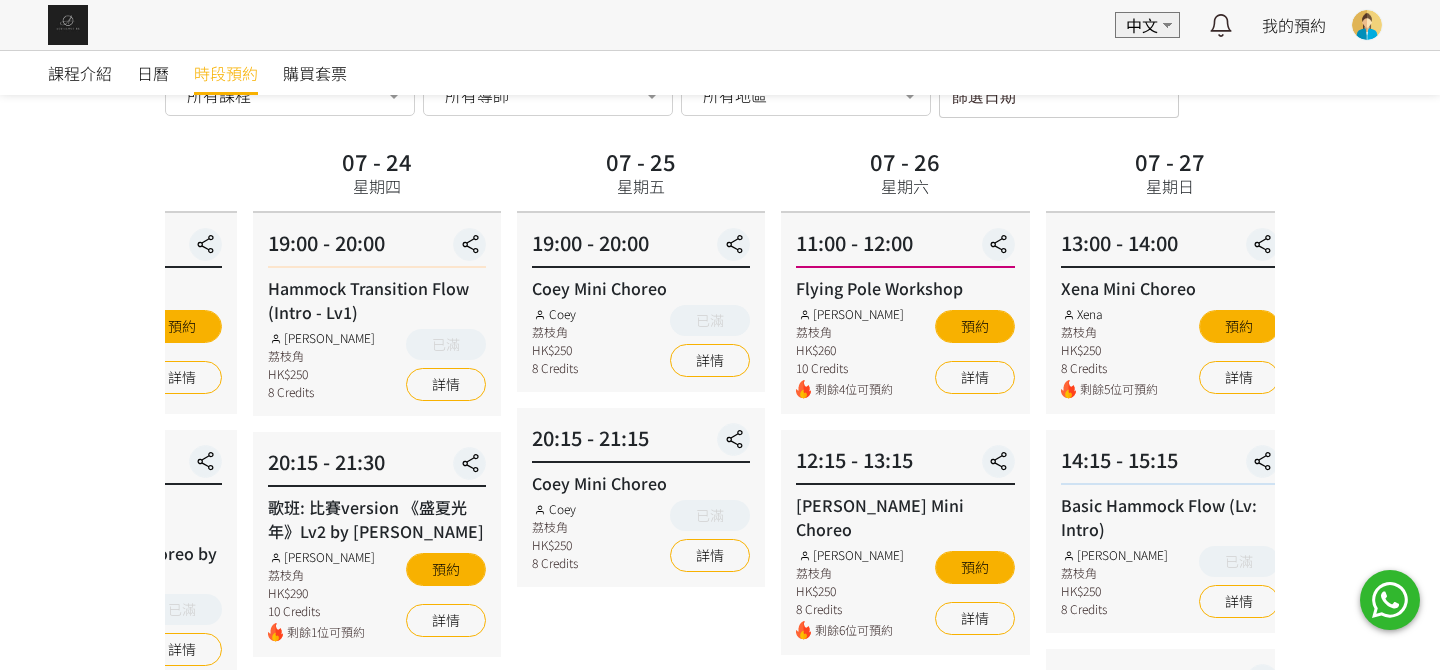 click on "20:15 - 21:30" at bounding box center [377, 467] 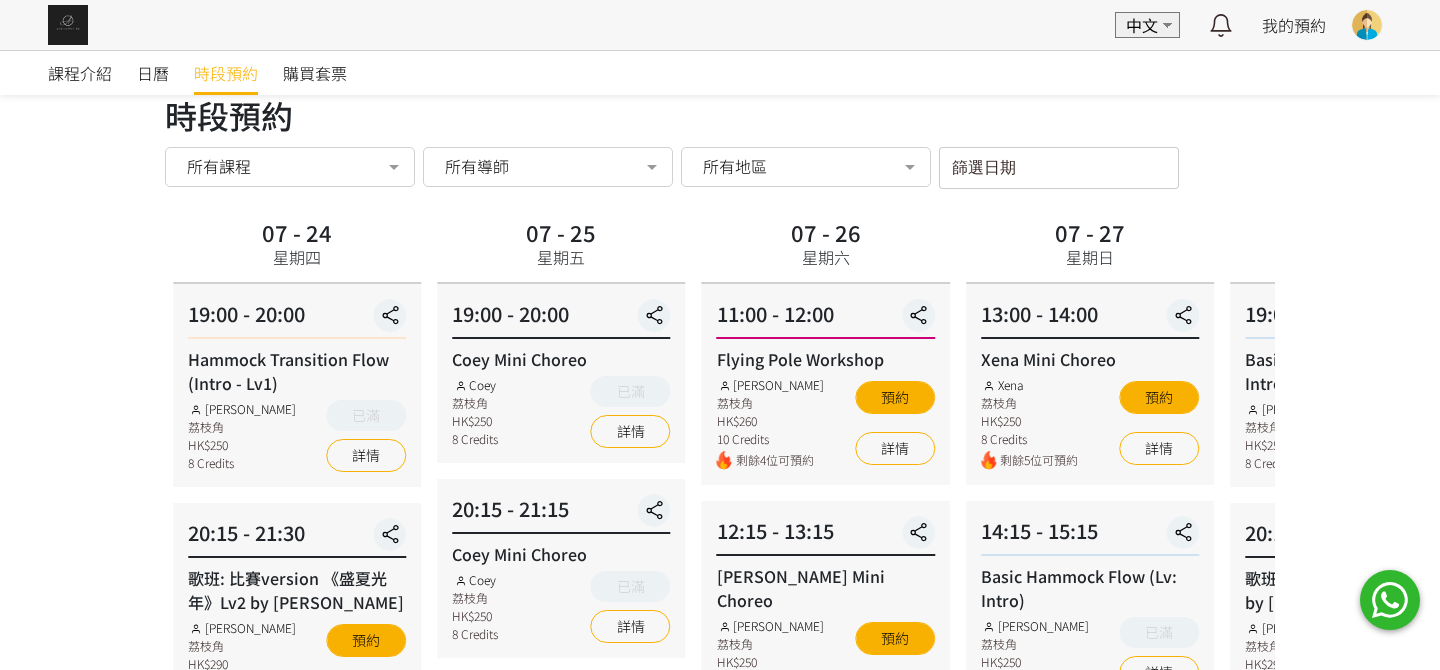 scroll, scrollTop: 499, scrollLeft: 0, axis: vertical 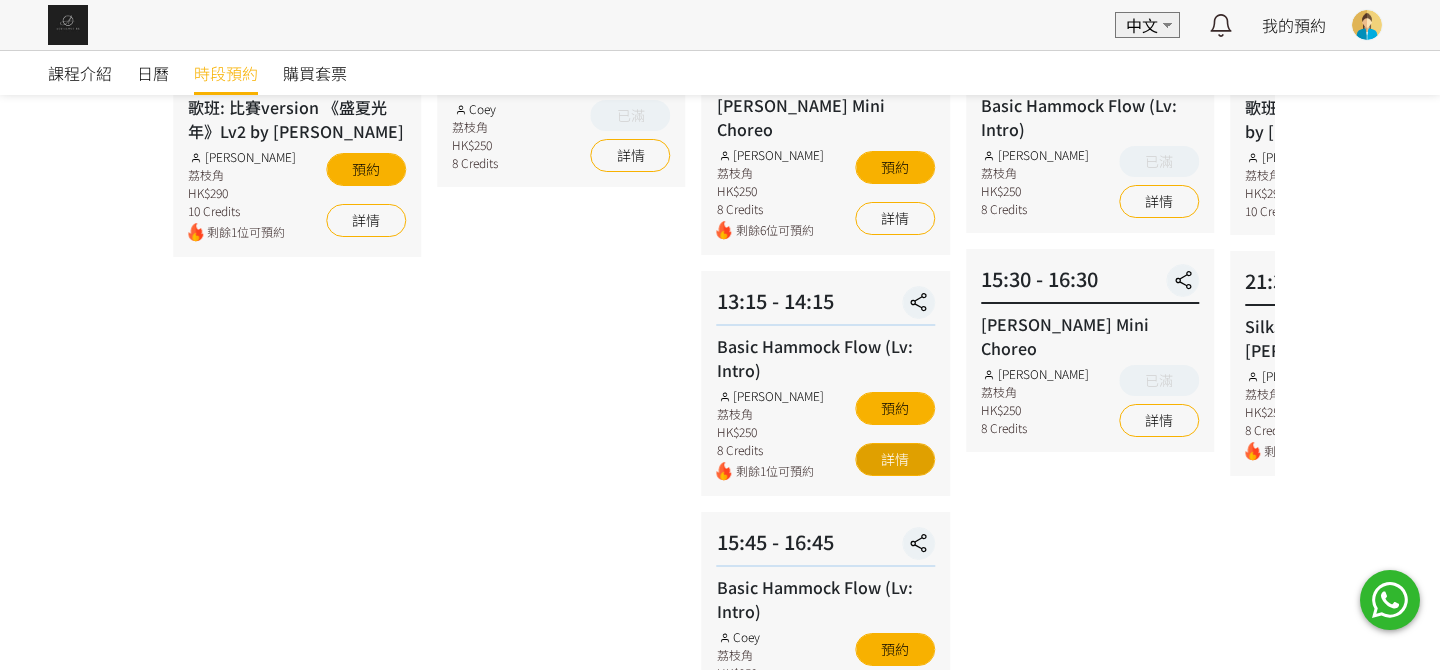 click on "詳情" at bounding box center [895, 459] 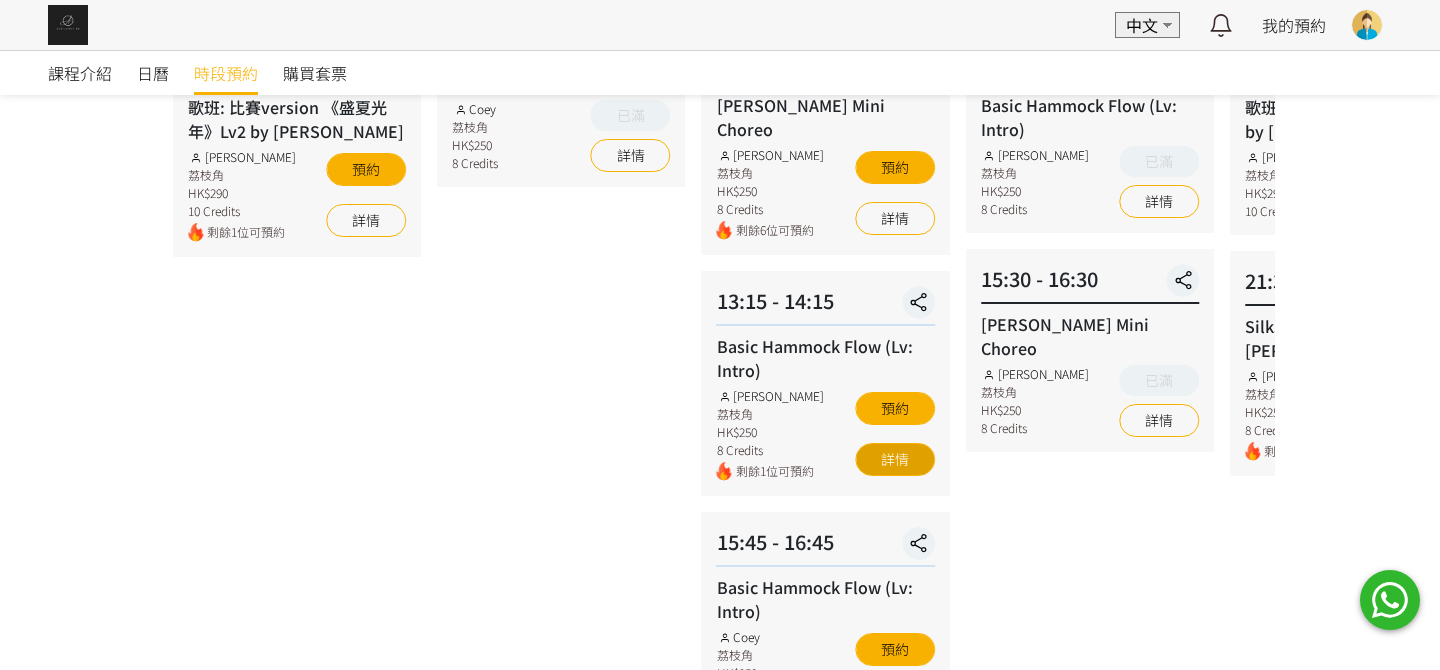 click on "詳情" at bounding box center (895, 459) 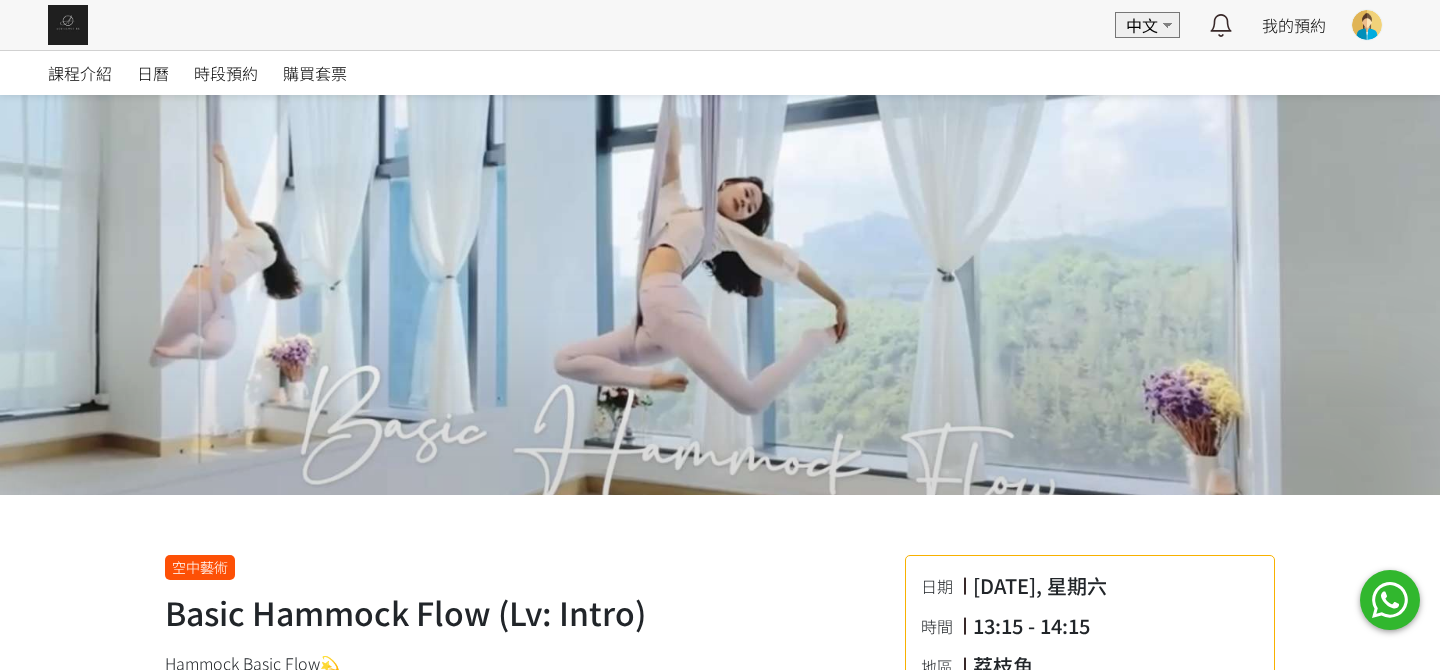 scroll, scrollTop: 499, scrollLeft: 0, axis: vertical 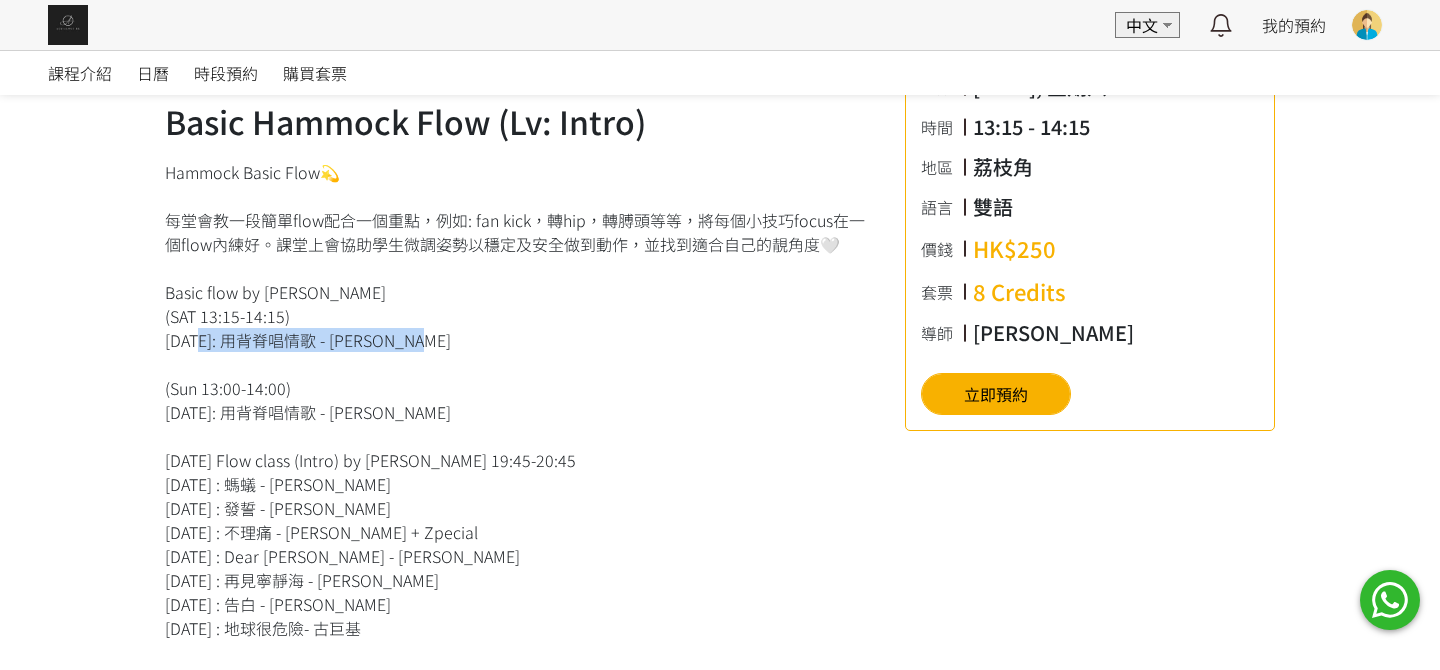 drag, startPoint x: 185, startPoint y: 333, endPoint x: 415, endPoint y: 333, distance: 230 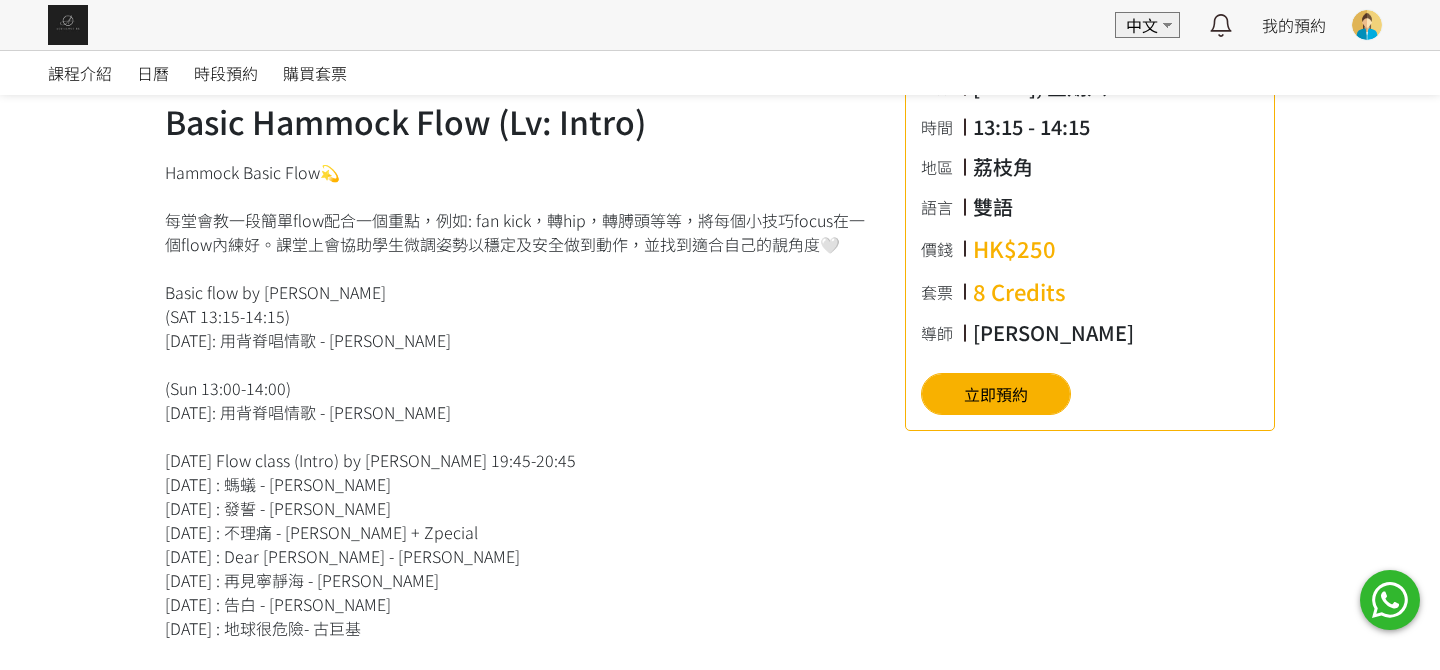 click on "Hammock Basic Flow💫
每堂會教一段簡單flow配合一個重點，例如: fan kick，轉hip，轉膊頭等等，將每個小技巧focus在一個flow內練好。課堂上會協助學生微調姿勢以穩定及安全做到動作，並找到適合自己的靚角度🤍
Basic flow by [PERSON_NAME]
(SAT 13:15-14:15)
[DATE]: 用背脊唱情歌 - [PERSON_NAME]
(Sun 13:00-14:00)
[DATE]: 用背脊唱情歌 - [PERSON_NAME]
[DATE] Flow class (Intro) by [PERSON_NAME] 19:45-20:45
[DATE] :  螞蟻 - [PERSON_NAME][DATE] : 發誓 - [PERSON_NAME][DATE] : 不理痛 - [PERSON_NAME] + Zpecial
[DATE]  : Dear [PERSON_NAME] - [PERSON_NAME]
[DATE] : 再見寧靜海 - [PERSON_NAME]
[DATE]  : 告白 - [PERSON_NAME][DATE] : 地球很危險- 古巨基
[DATE]  15:45-16:45 by [PERSON_NAME]
[DATE] ：遠在眼前 - [PERSON_NAME]
[DATE] : 螞蟻 - [PERSON_NAME][DATE] : 發誓 - [PERSON_NAME][DATE] : 撲火 - ALin
[DATE] :  Dear [PERSON_NAME] Sit
[DATE]  ：再見寧靜海 - [PERSON_NAME]
[DATE]  : 告白 - [PERSON_NAME][DATE] : 地球很危險- 古巨基" at bounding box center [520, 856] 